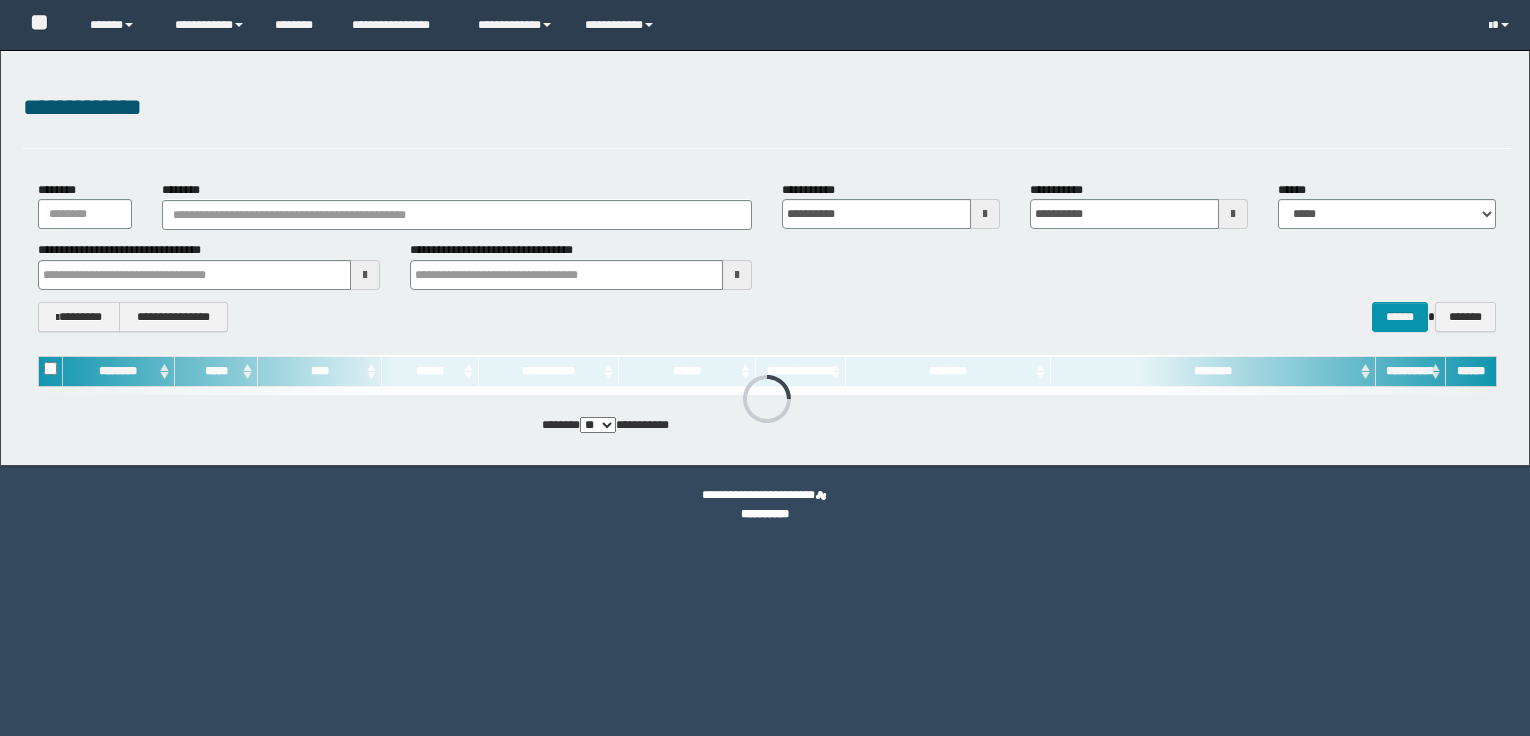 scroll, scrollTop: 0, scrollLeft: 0, axis: both 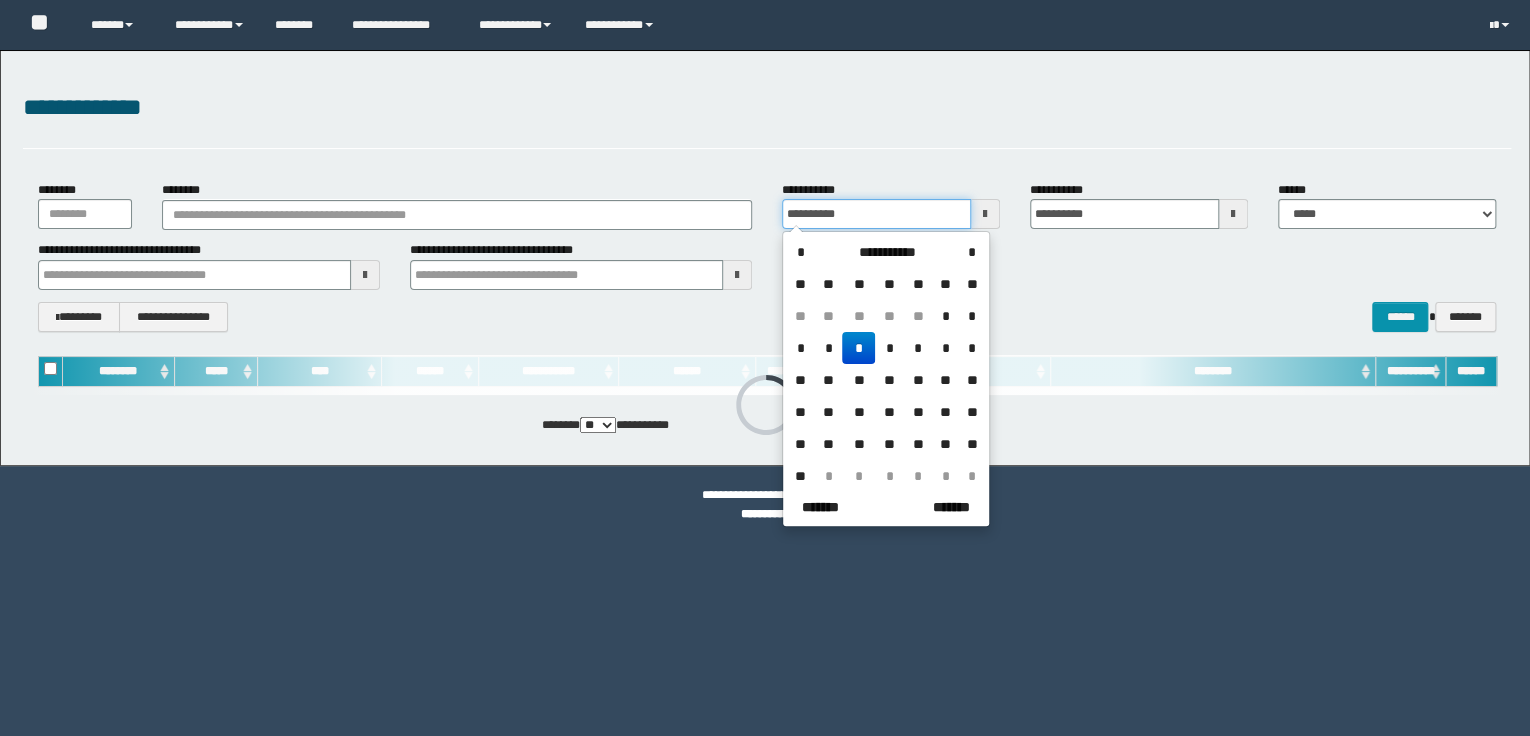 click on "**********" at bounding box center [876, 214] 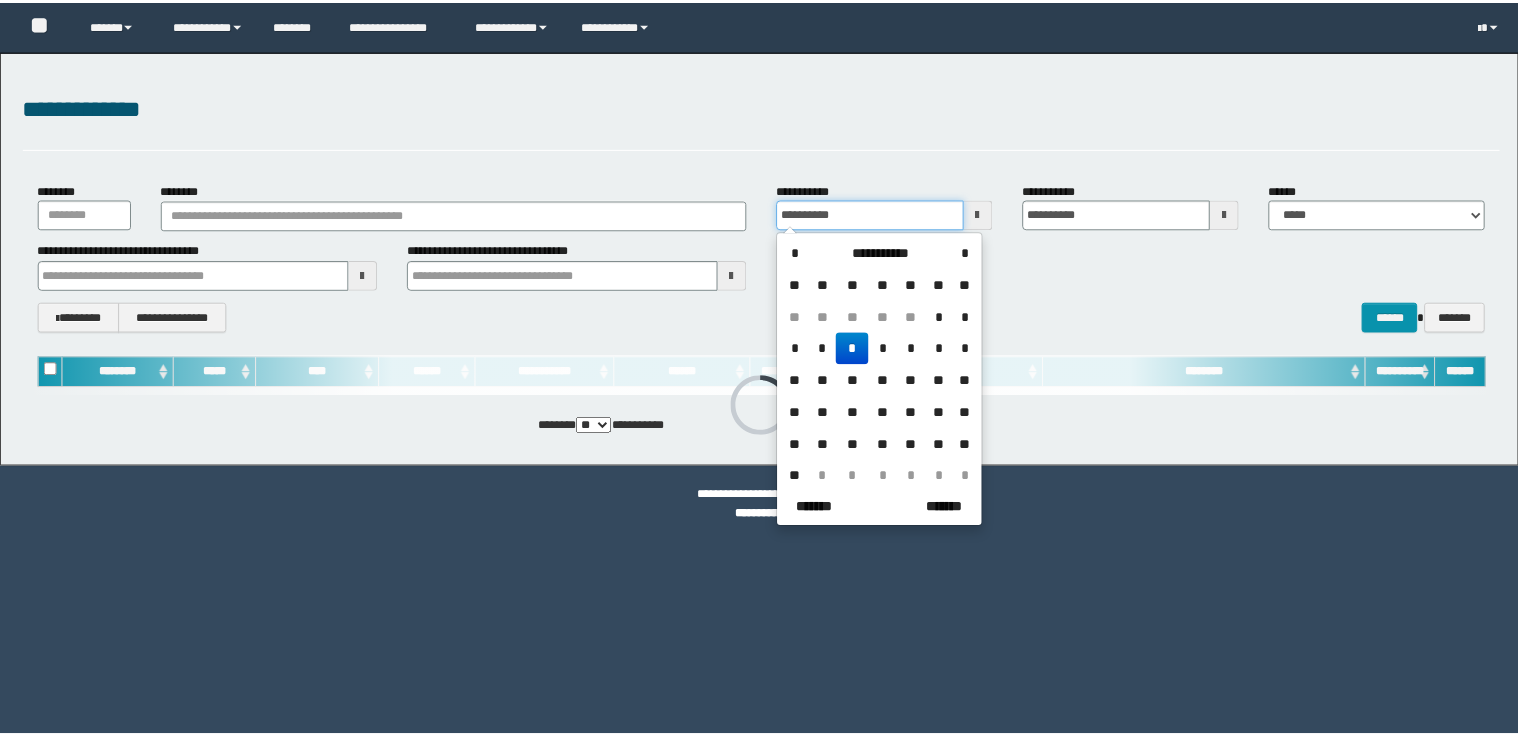 scroll, scrollTop: 0, scrollLeft: 0, axis: both 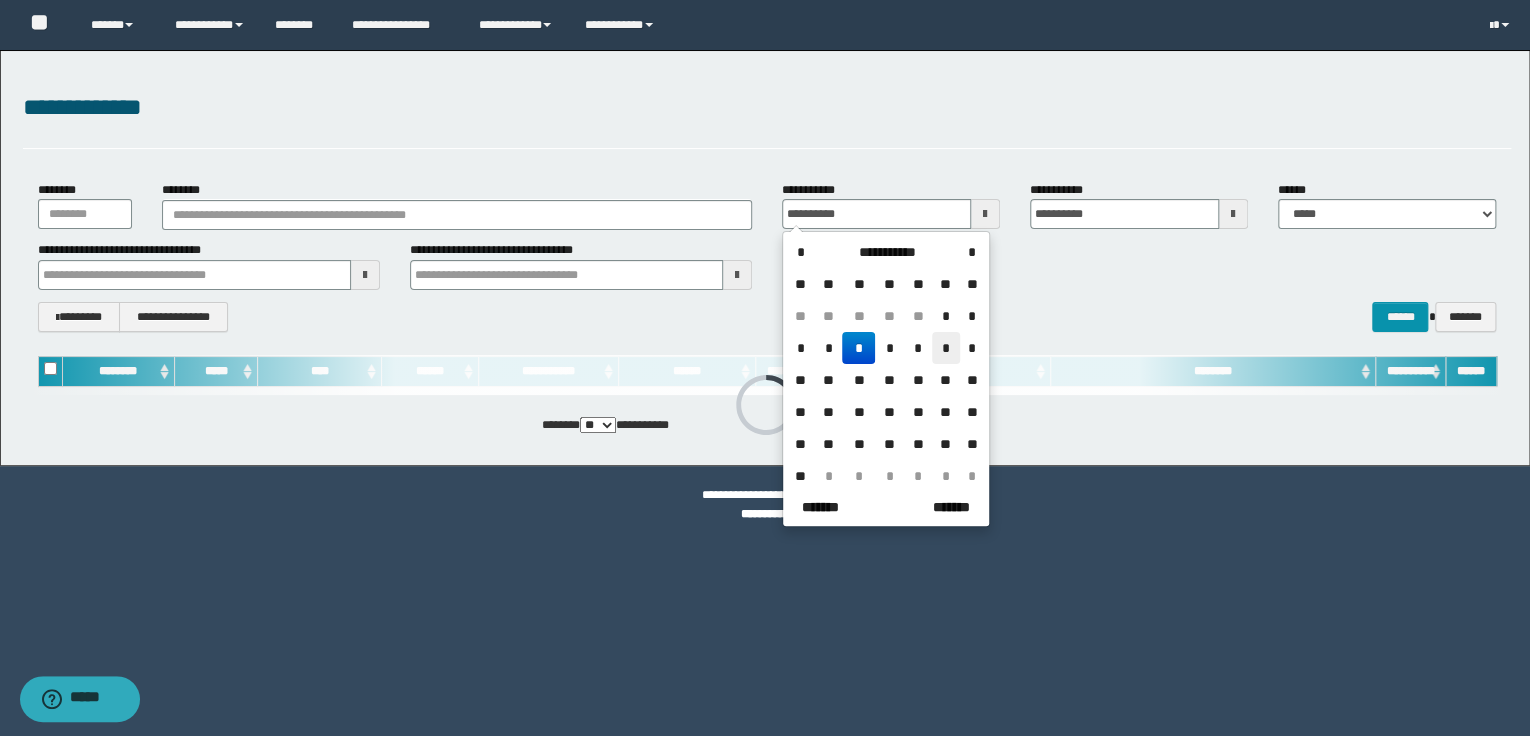 click on "*" at bounding box center [946, 348] 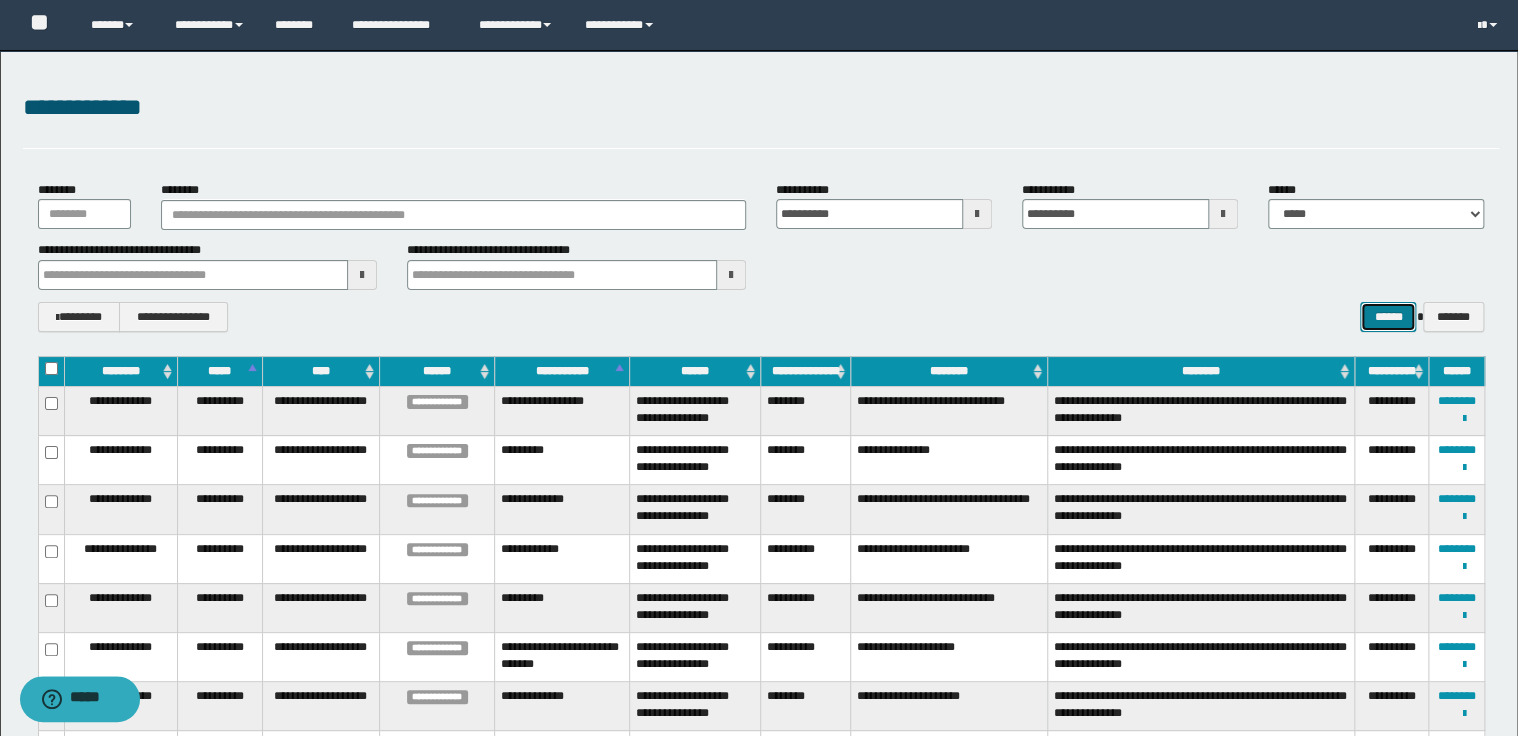 click on "******" at bounding box center [1388, 317] 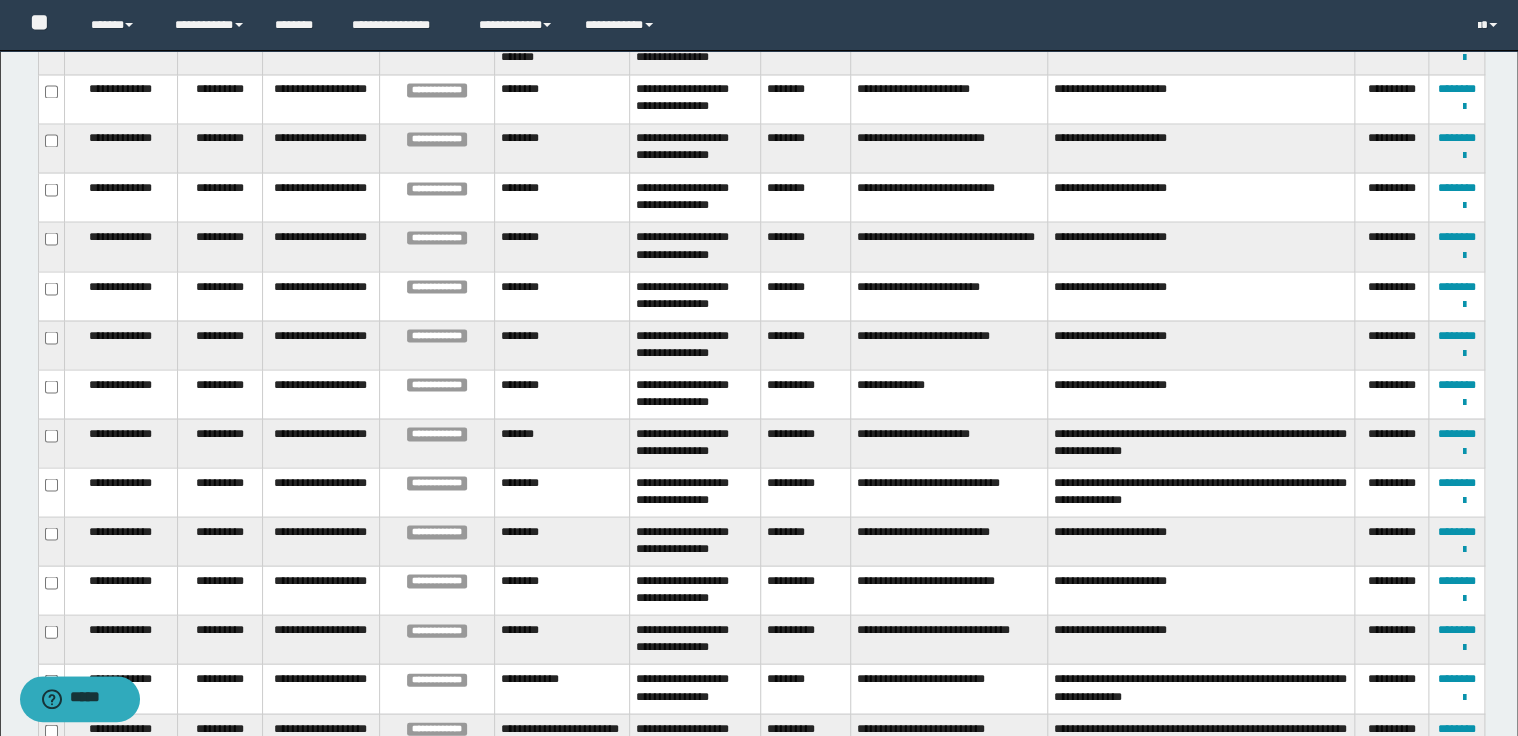 scroll, scrollTop: 1760, scrollLeft: 0, axis: vertical 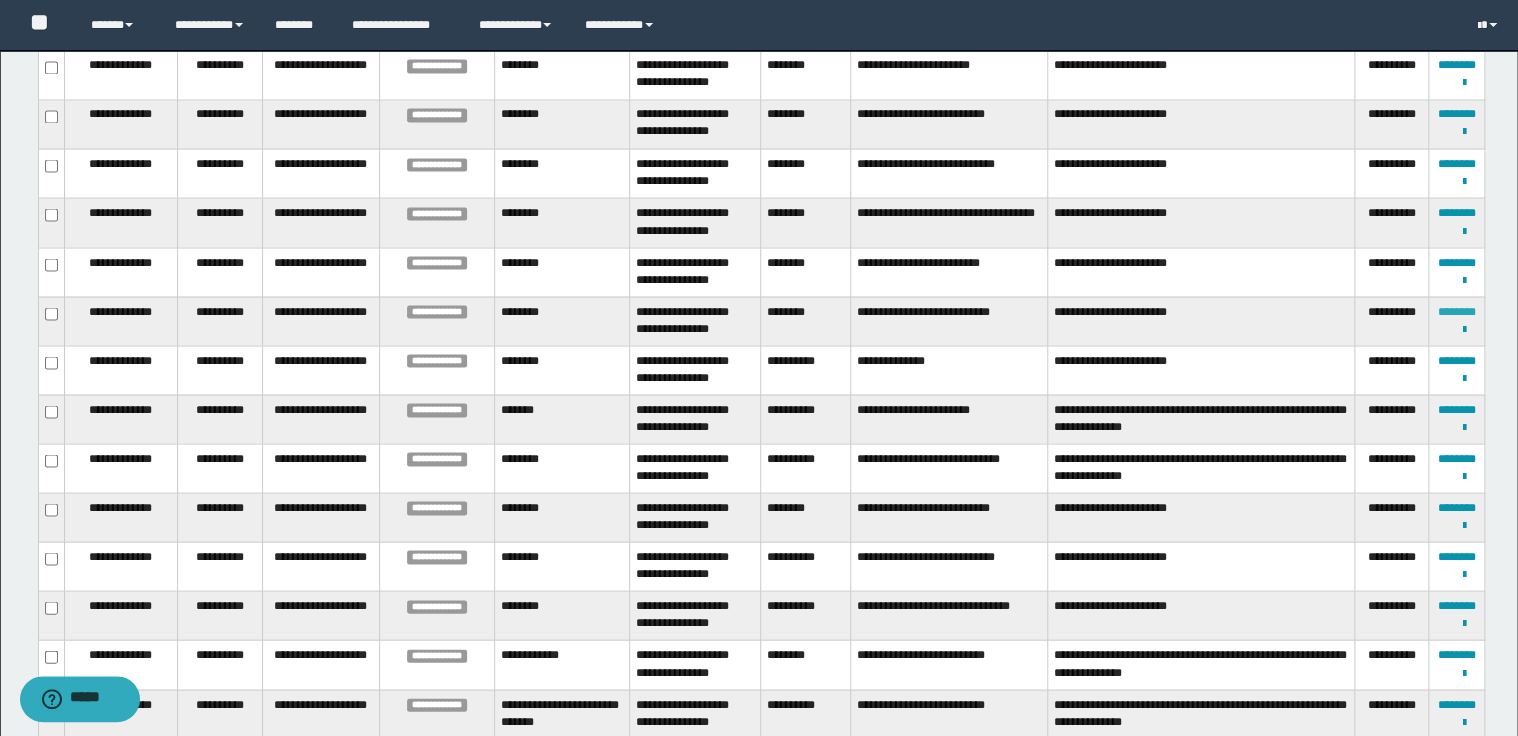 click on "********" at bounding box center [1457, 311] 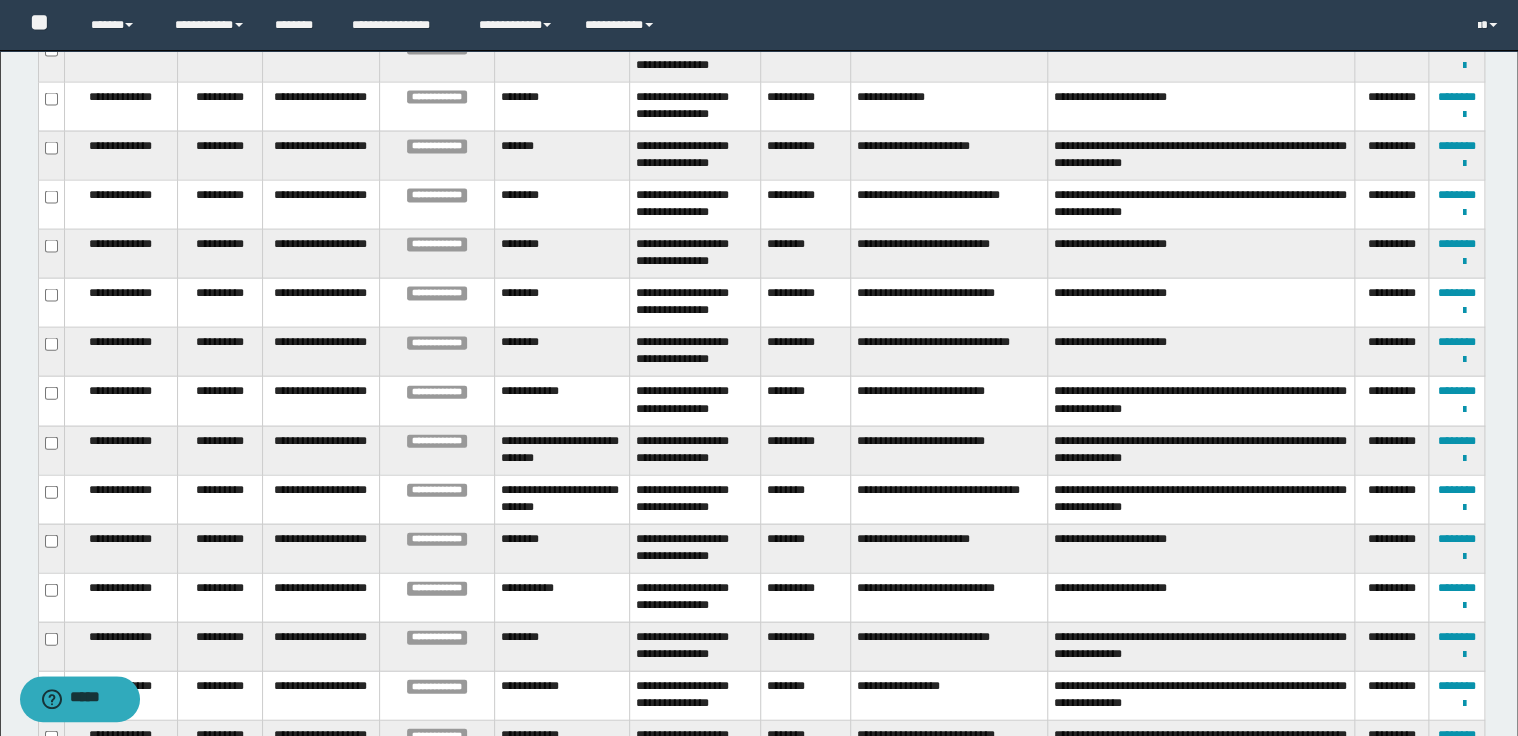 scroll, scrollTop: 1783, scrollLeft: 0, axis: vertical 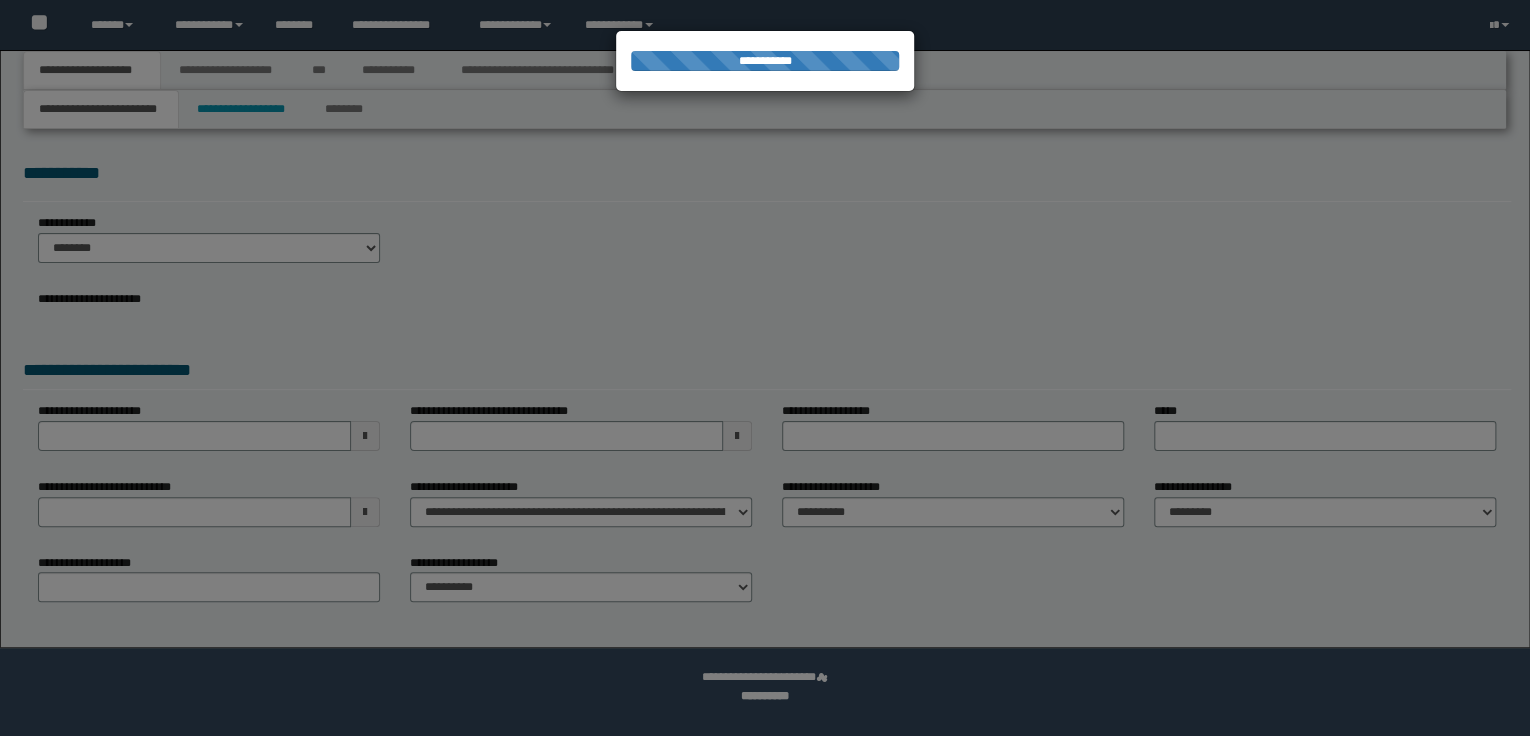 select on "*" 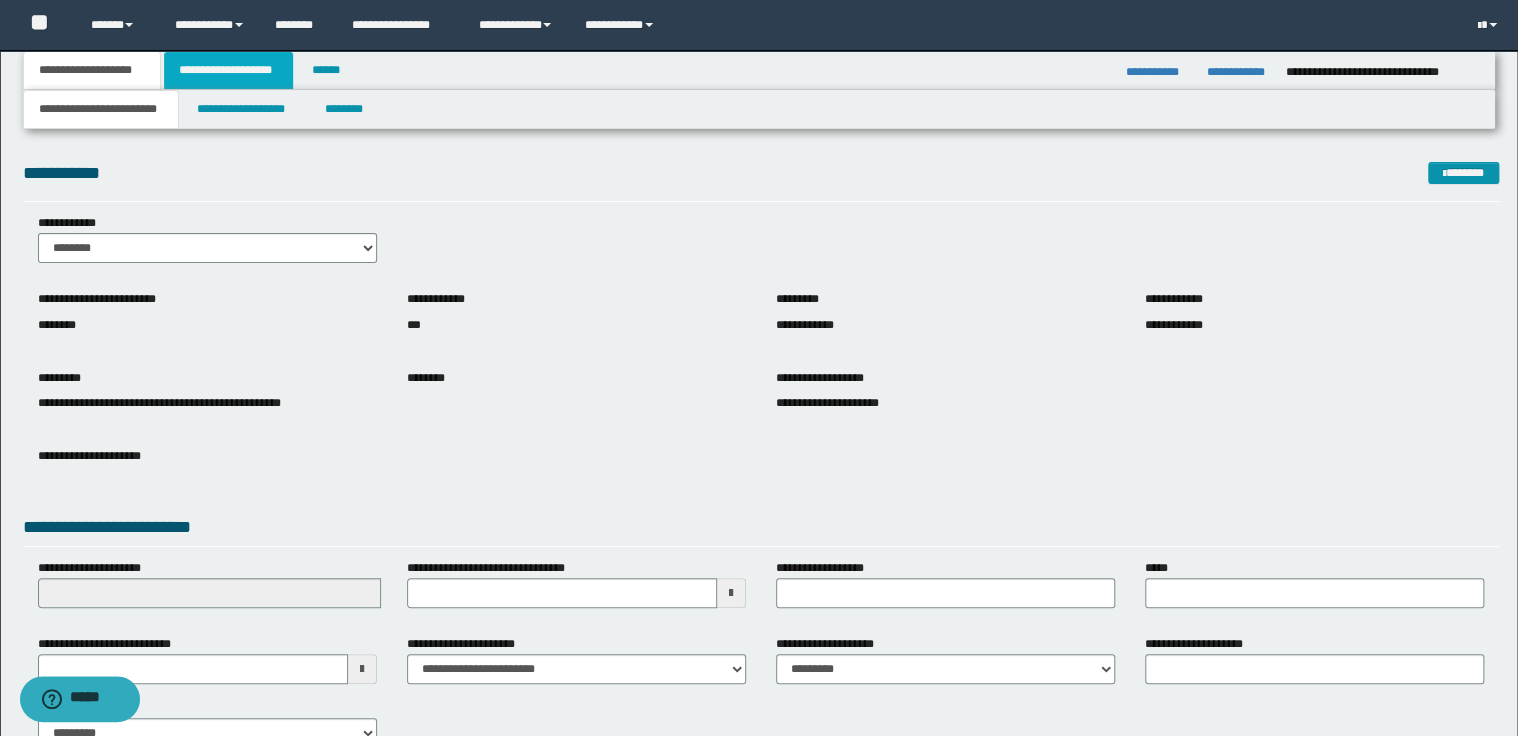 click on "**********" at bounding box center [228, 70] 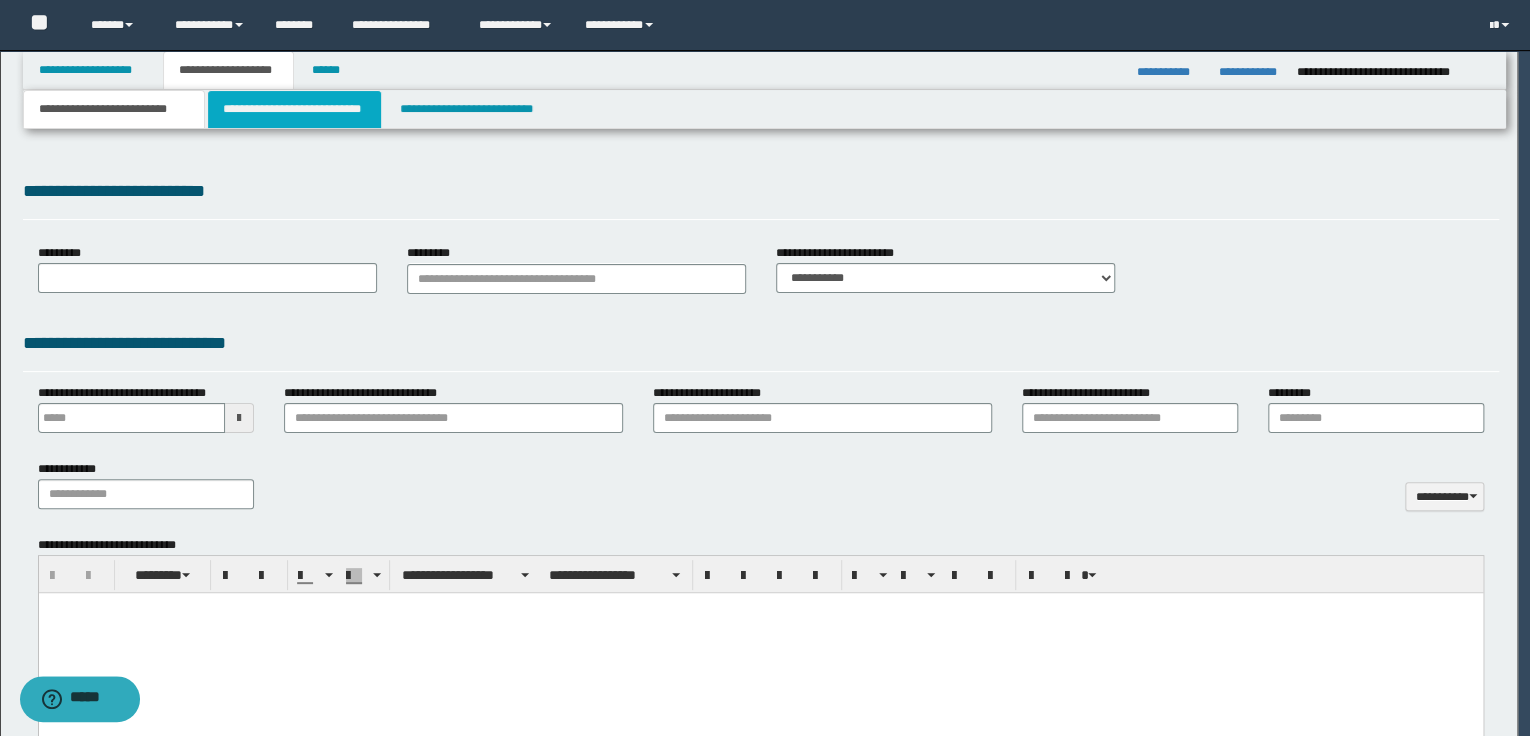 type 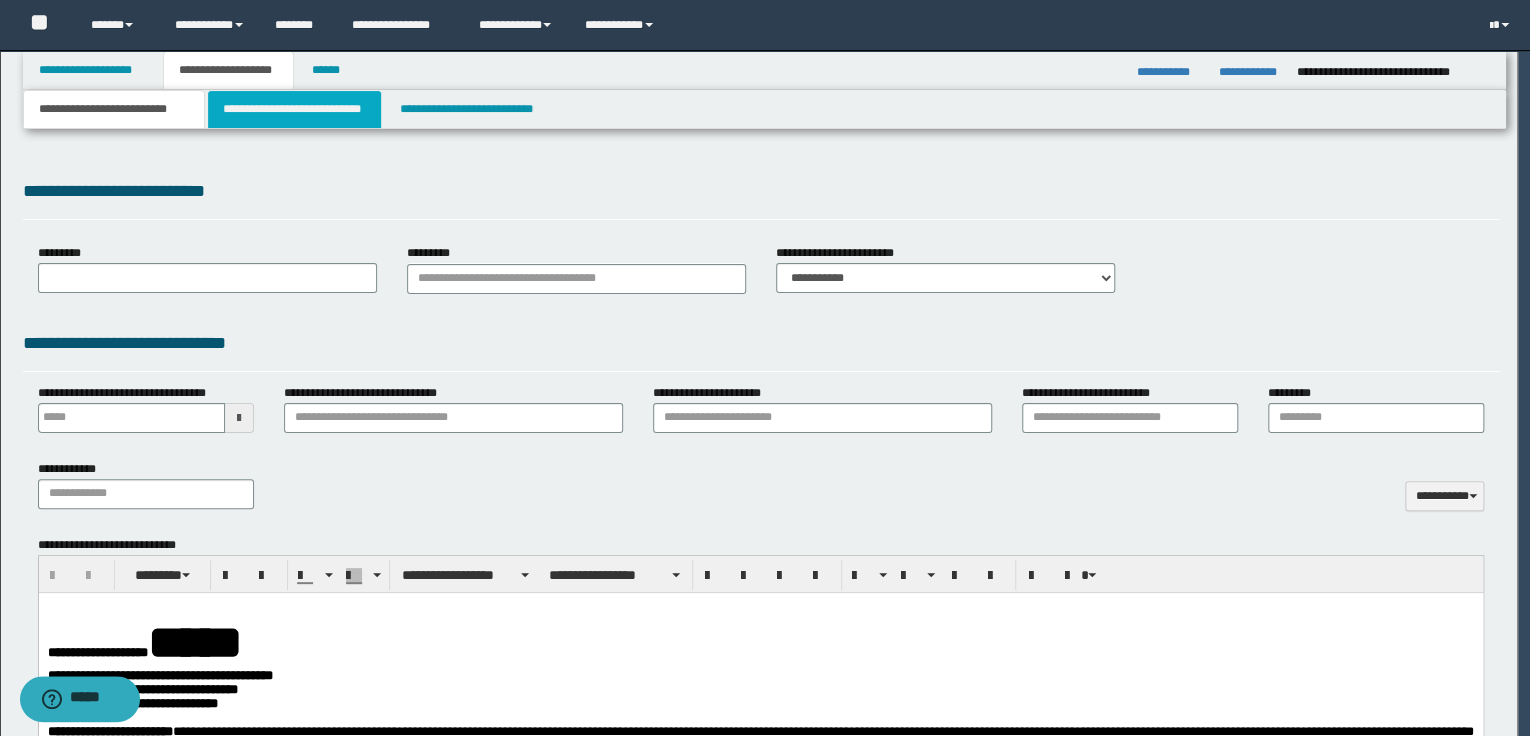 scroll, scrollTop: 0, scrollLeft: 0, axis: both 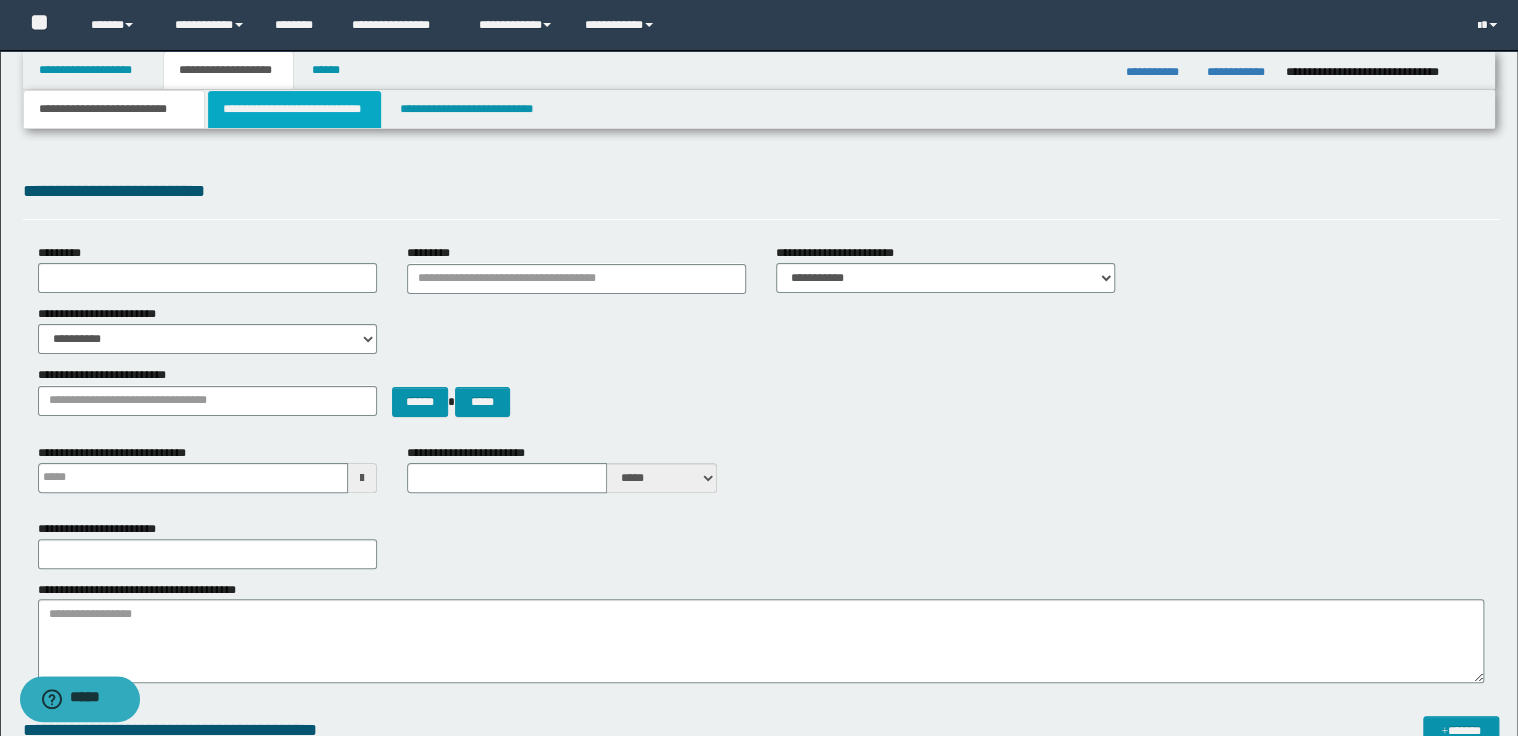 click on "**********" at bounding box center (294, 109) 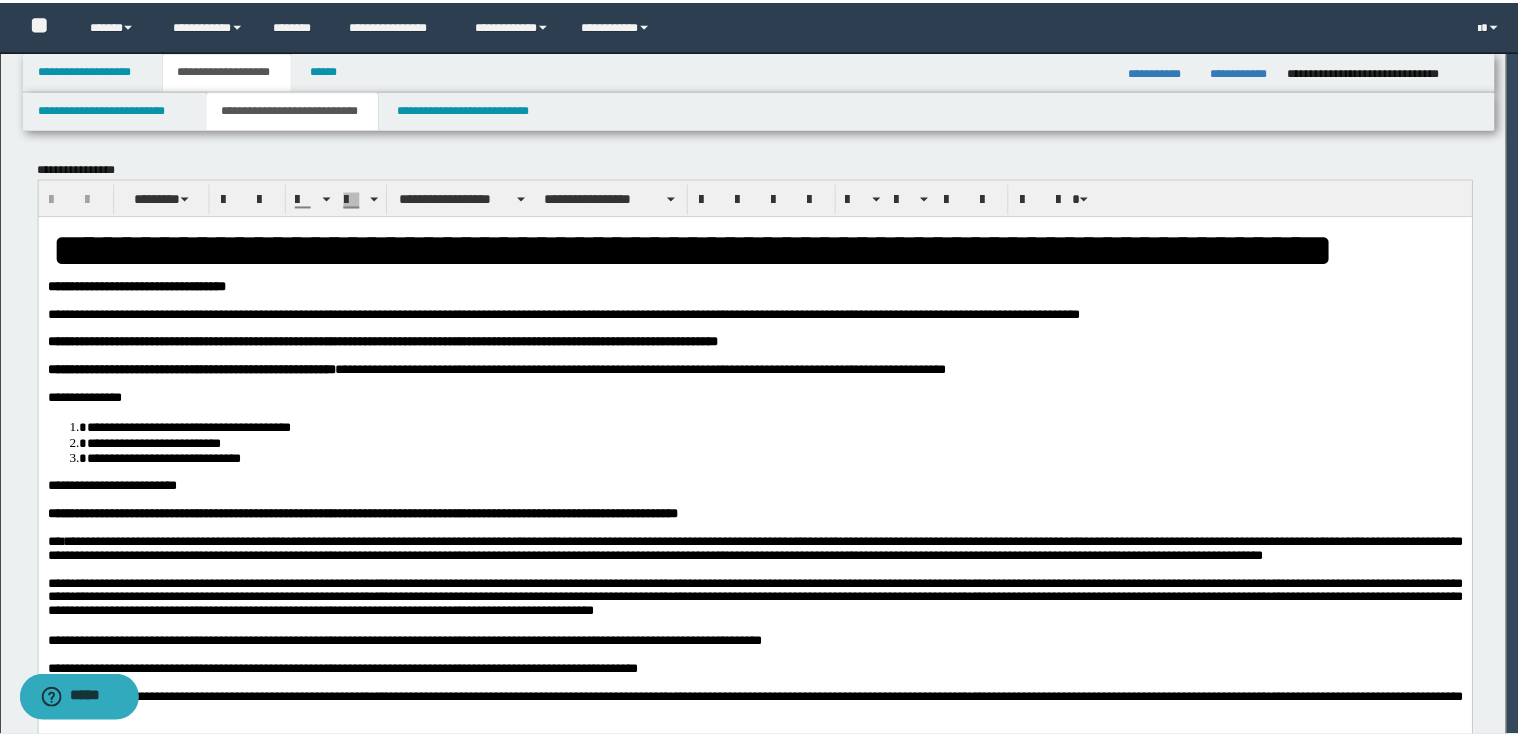scroll, scrollTop: 0, scrollLeft: 0, axis: both 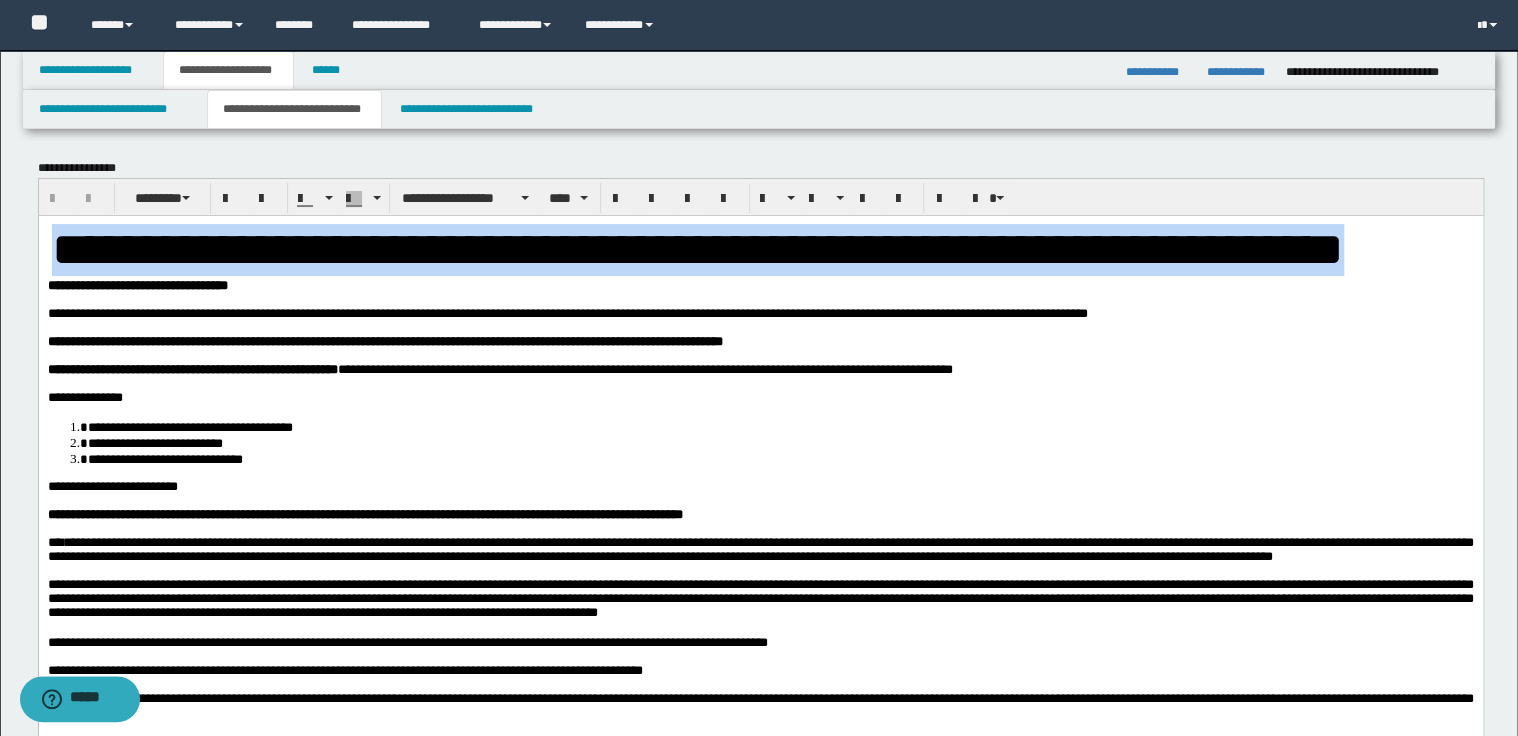 drag, startPoint x: 55, startPoint y: 253, endPoint x: 1337, endPoint y: 251, distance: 1282.0016 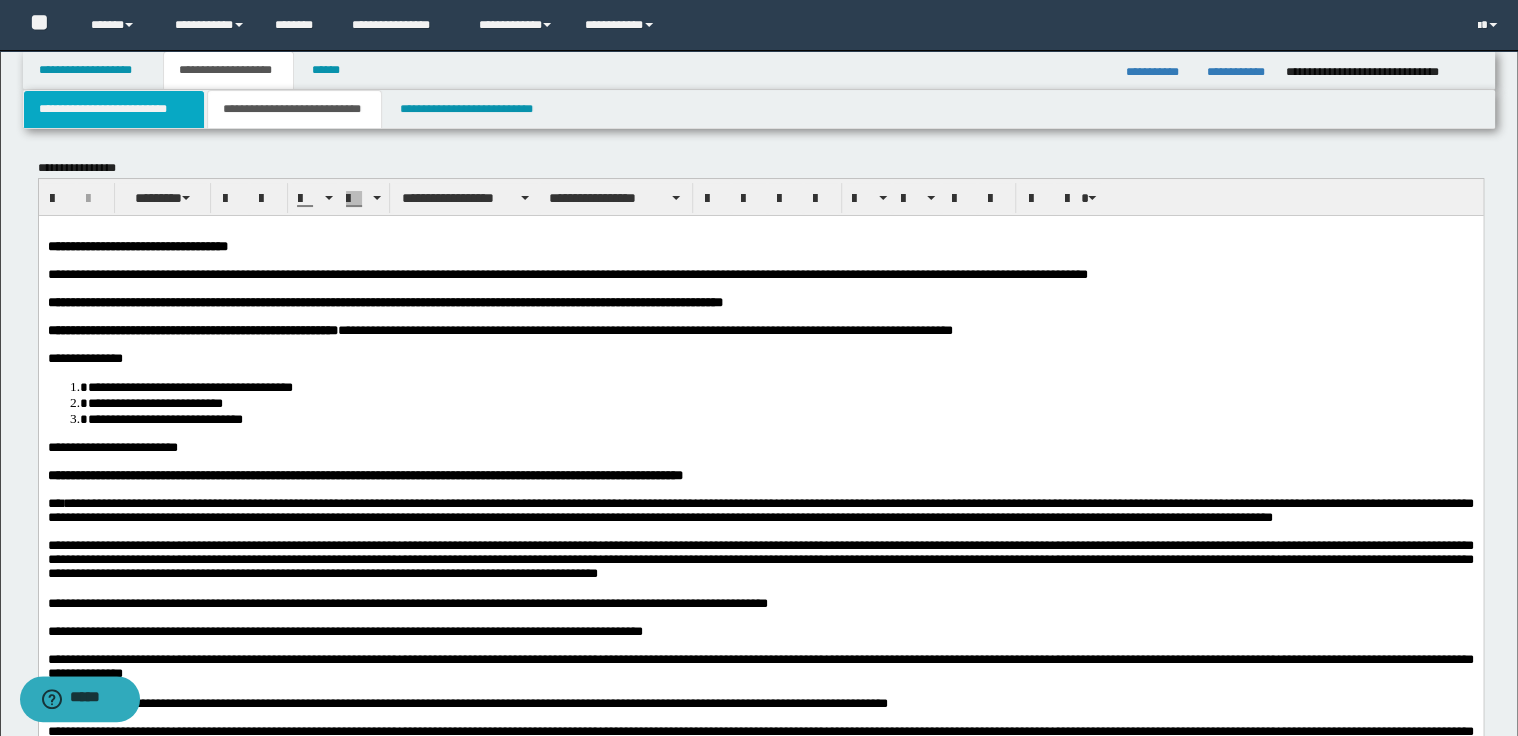 click on "**********" at bounding box center (114, 109) 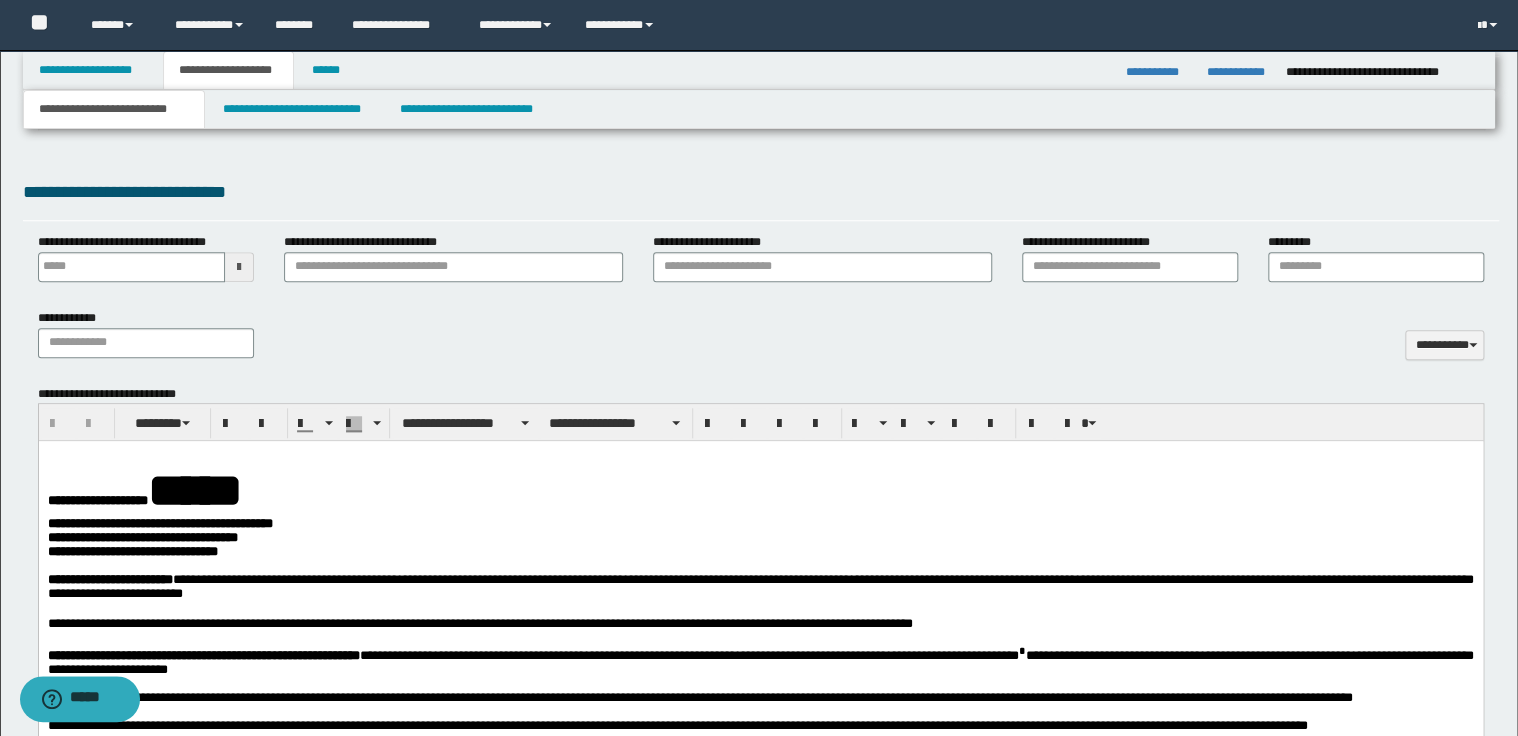 scroll, scrollTop: 800, scrollLeft: 0, axis: vertical 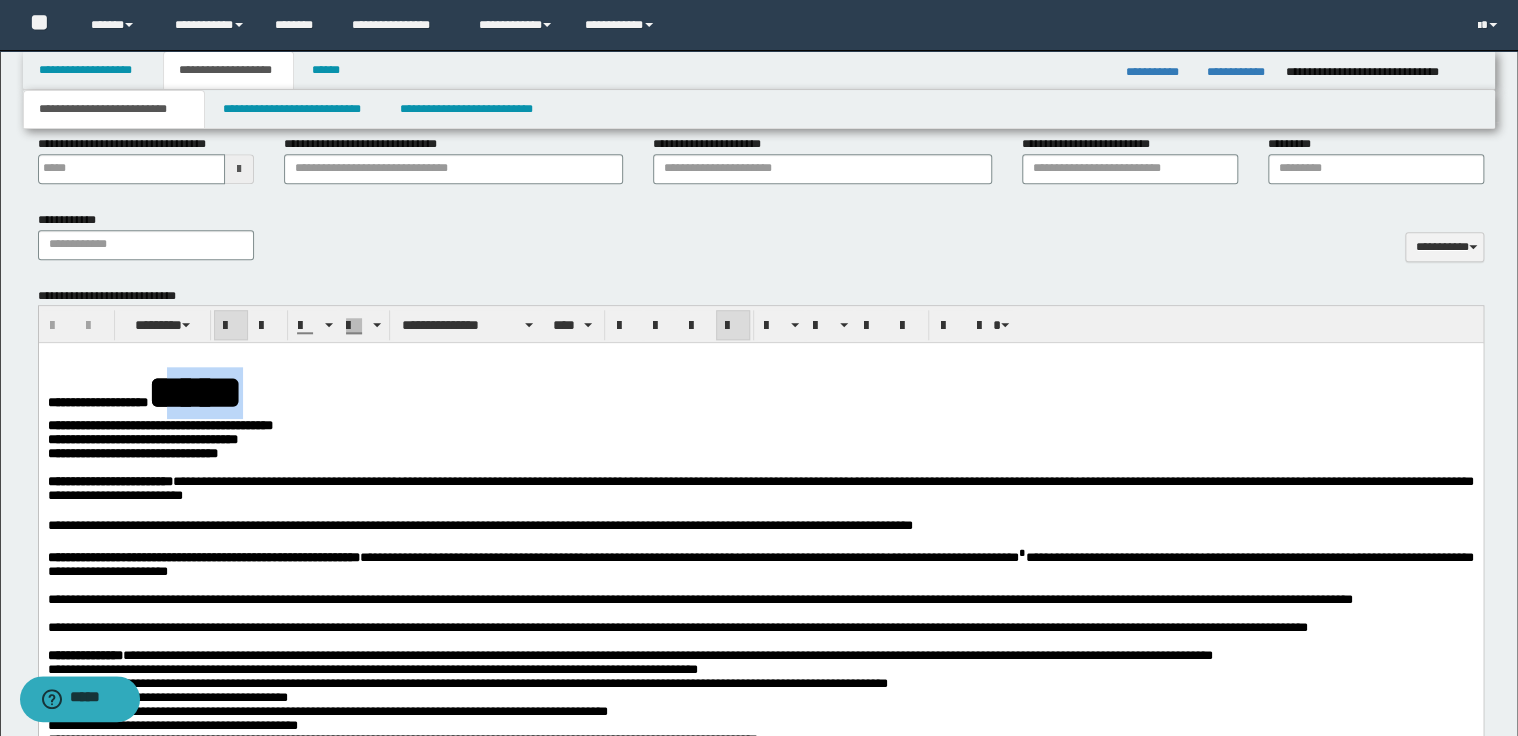 drag, startPoint x: 287, startPoint y: 390, endPoint x: 174, endPoint y: 394, distance: 113.07078 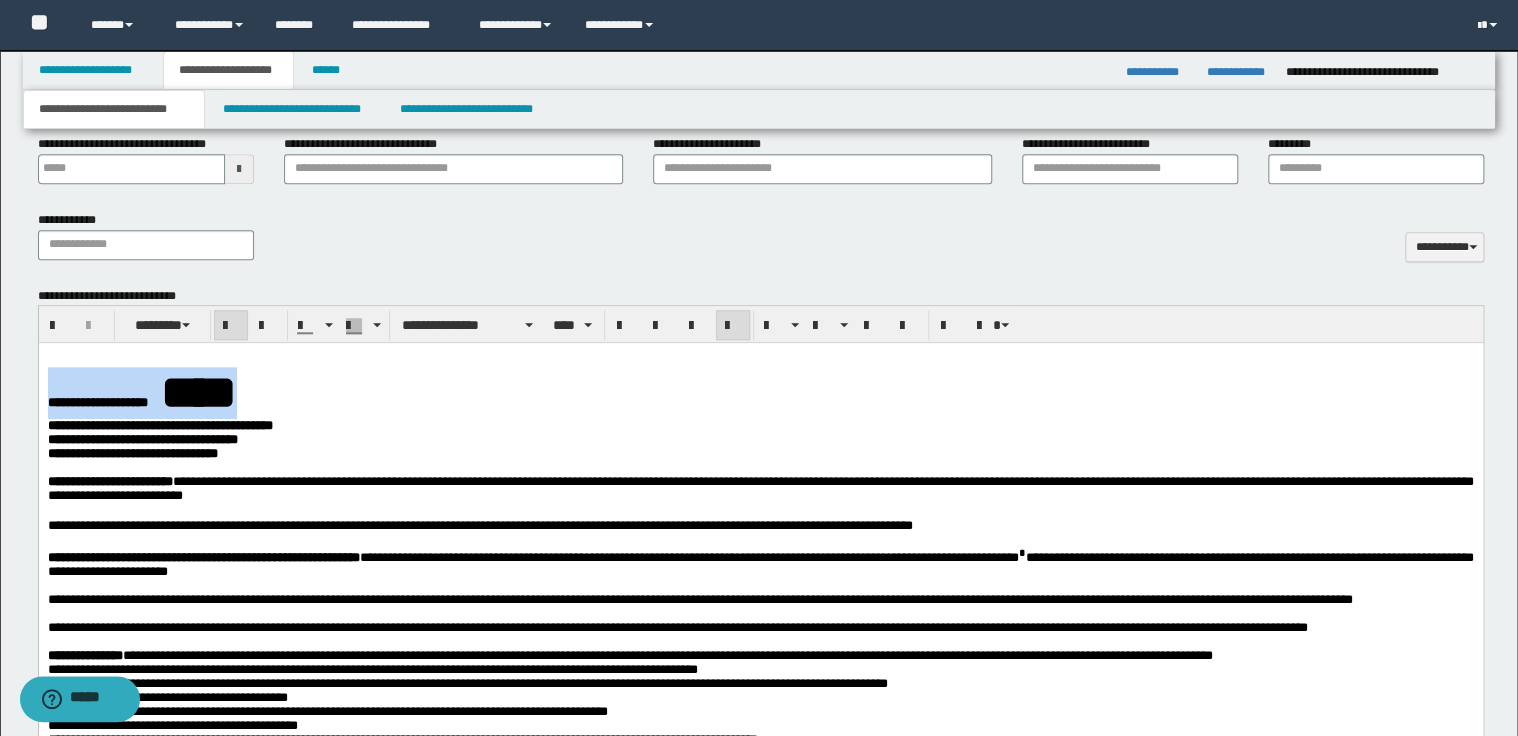 drag, startPoint x: 297, startPoint y: 394, endPoint x: 45, endPoint y: 395, distance: 252.00198 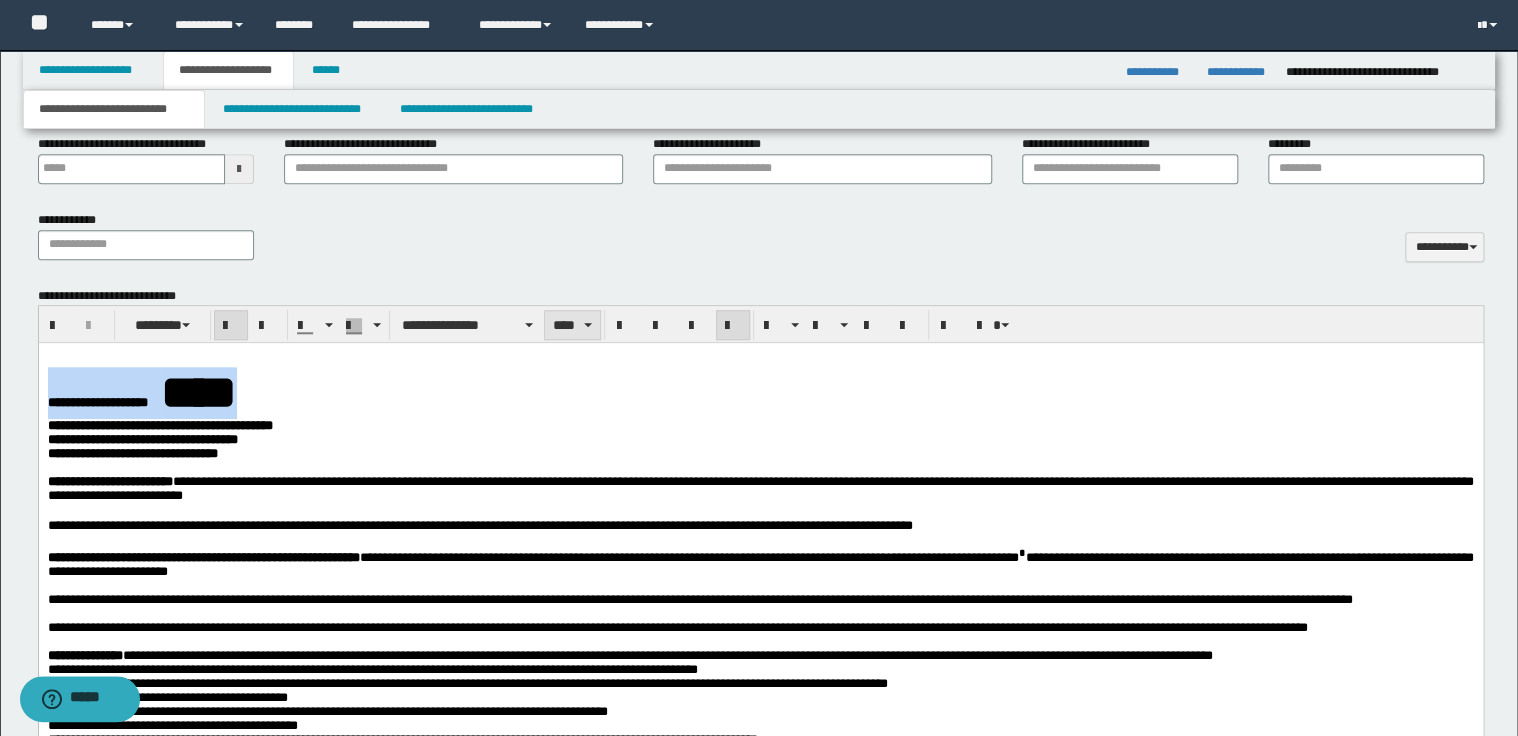 click on "****" at bounding box center [572, 325] 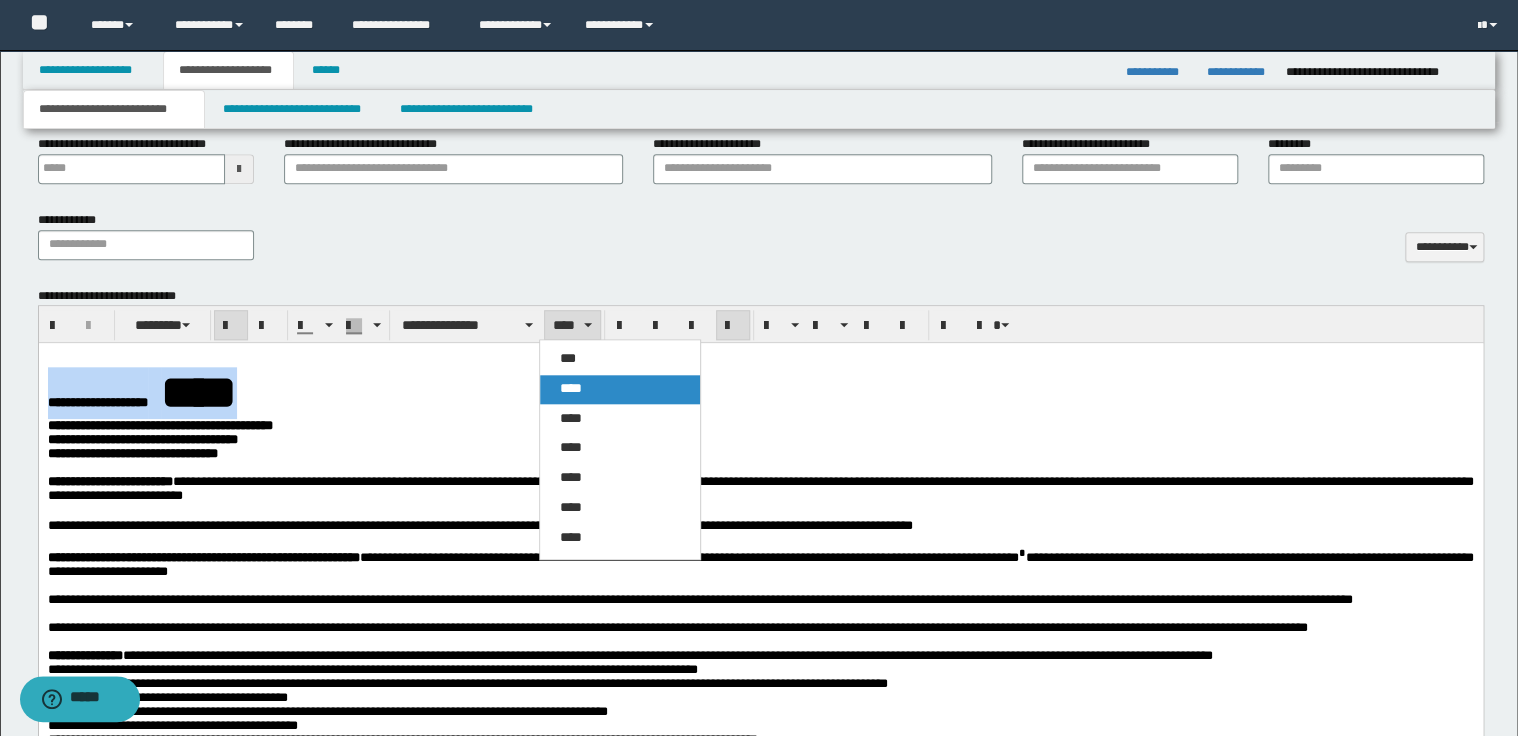 click on "****" at bounding box center (571, 388) 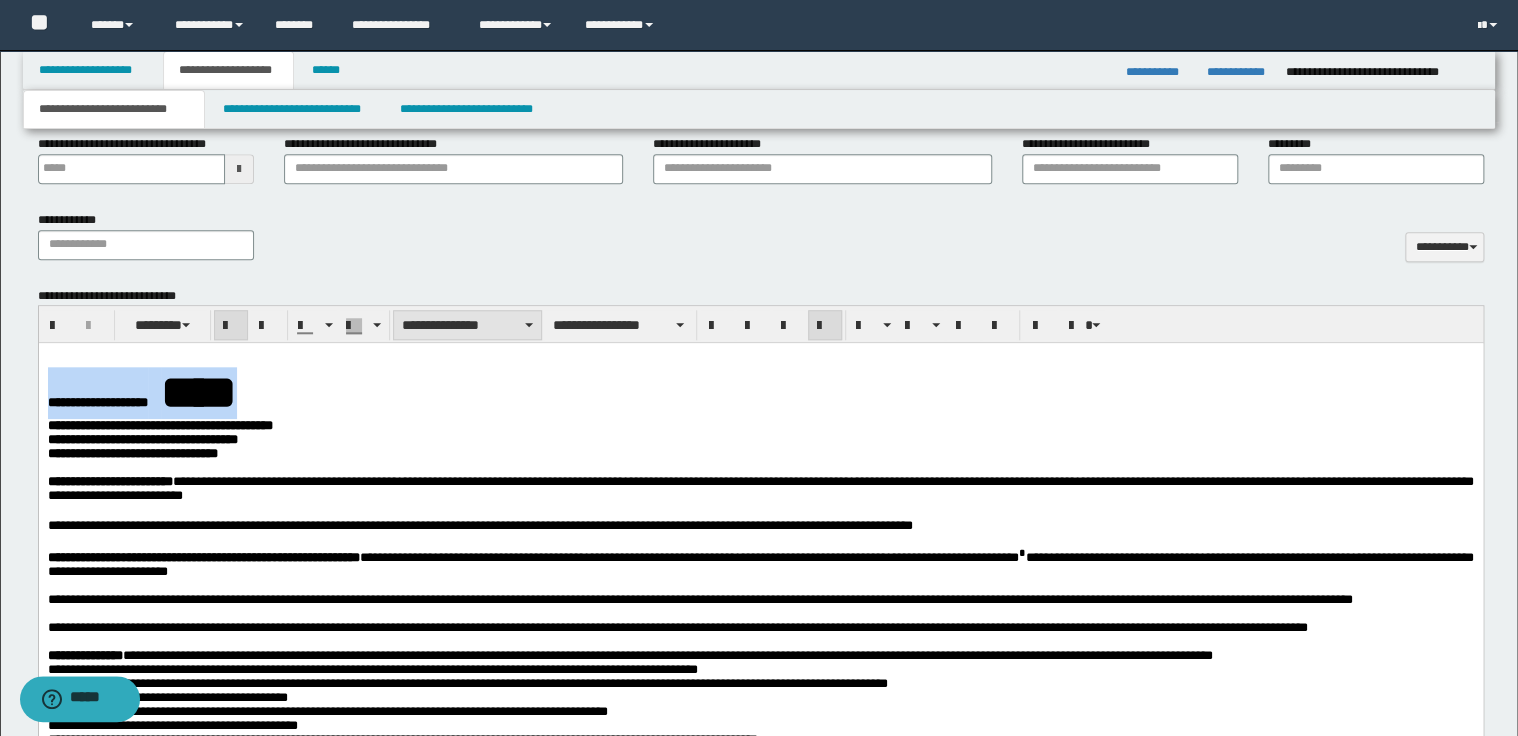 click on "**********" at bounding box center (467, 325) 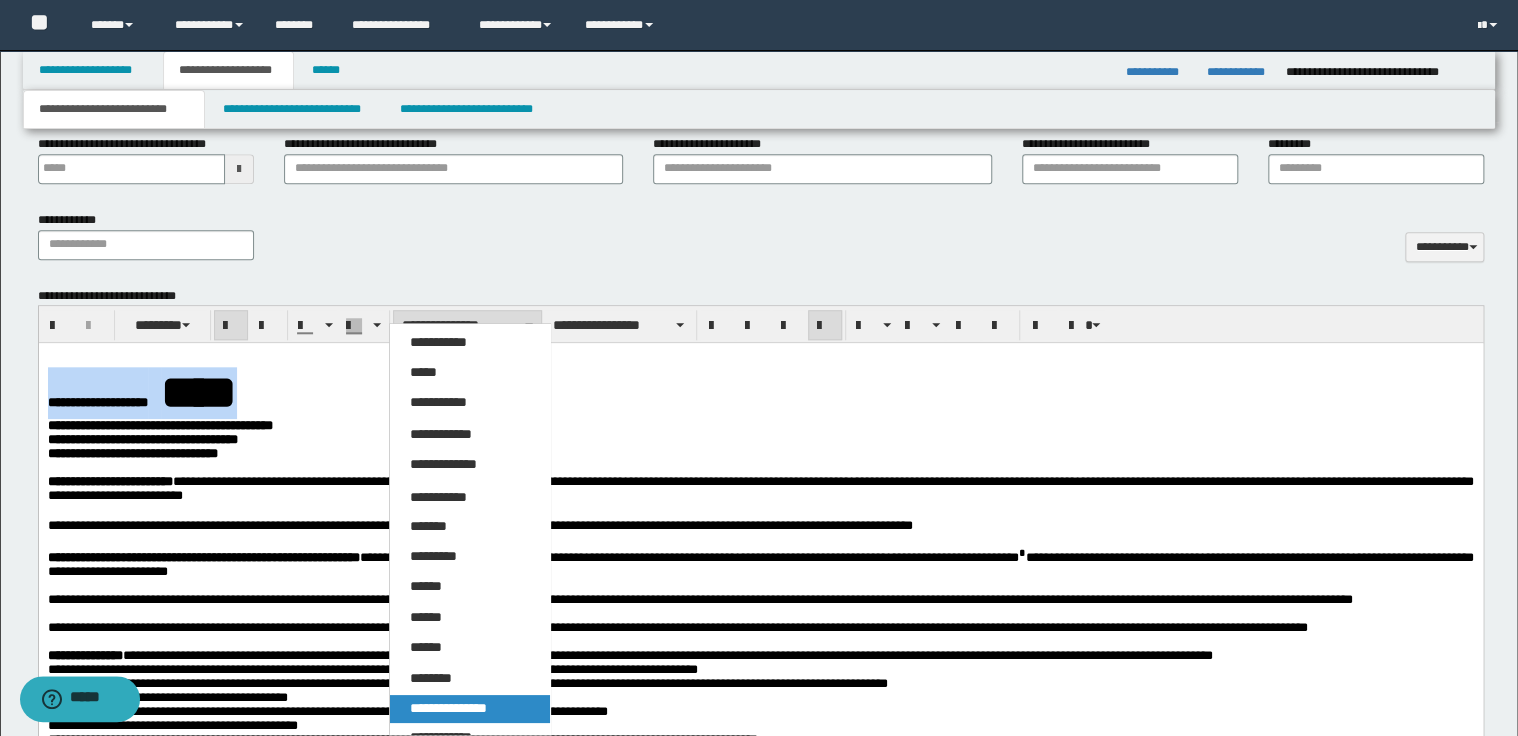 click on "**********" at bounding box center [448, 708] 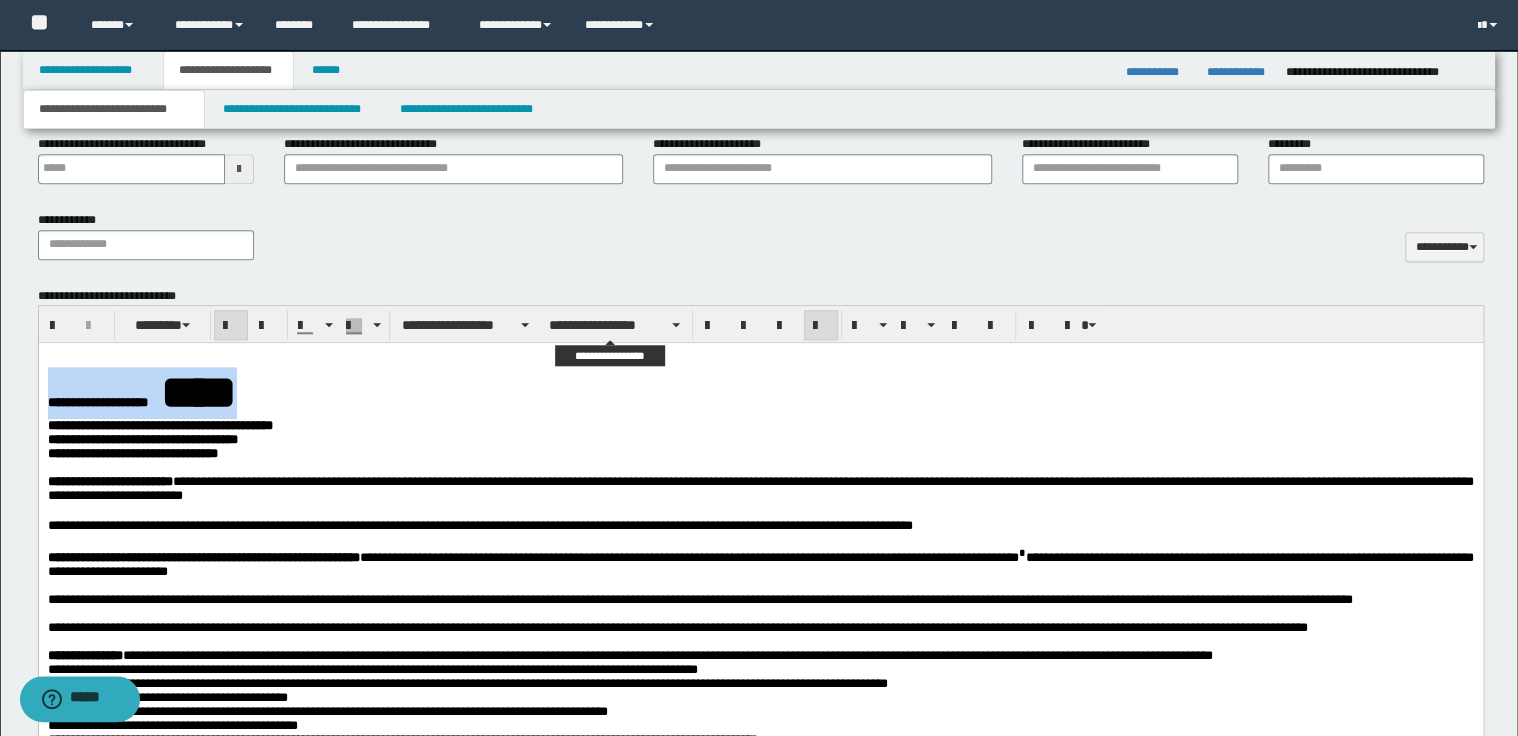 drag, startPoint x: 604, startPoint y: 334, endPoint x: 598, endPoint y: 352, distance: 18.973665 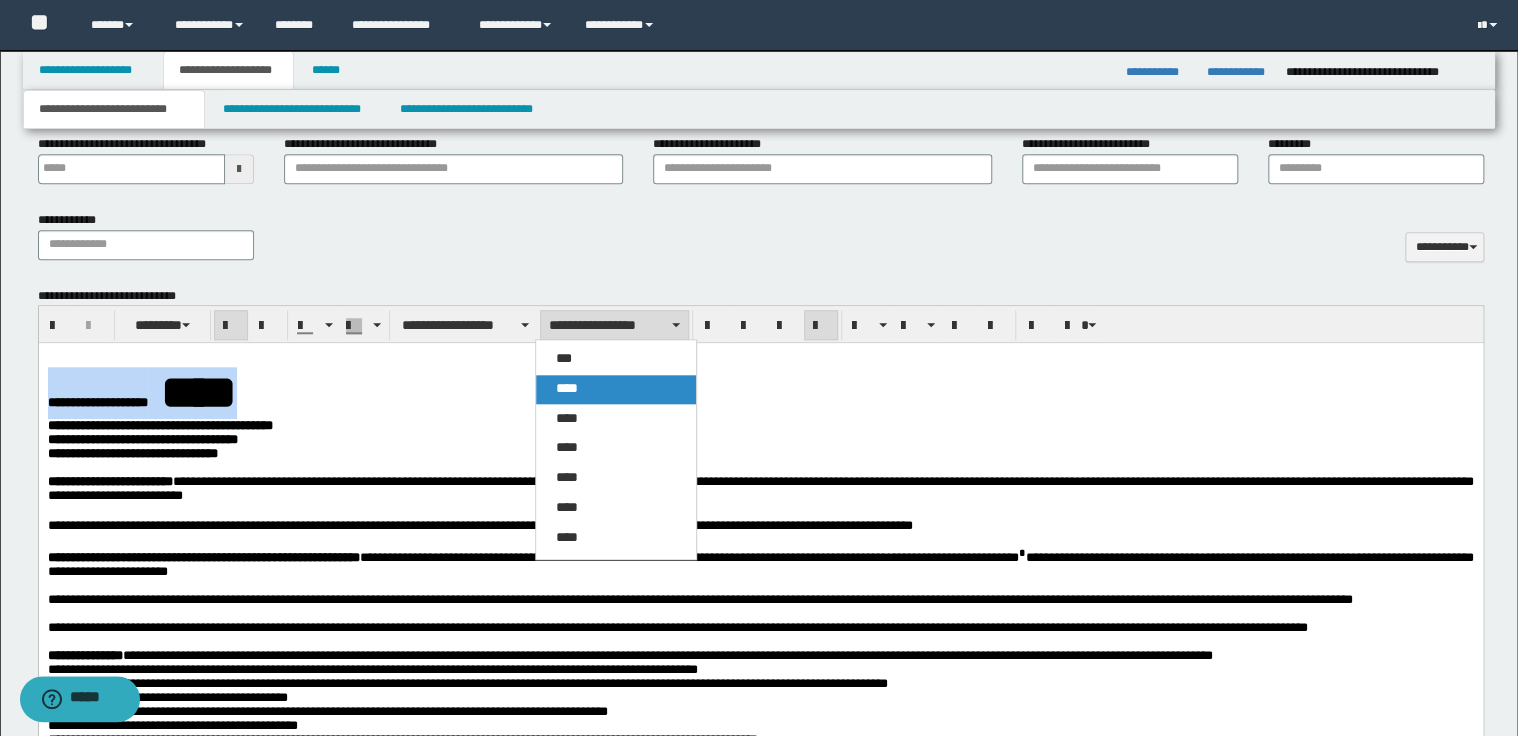click on "****" at bounding box center [567, 388] 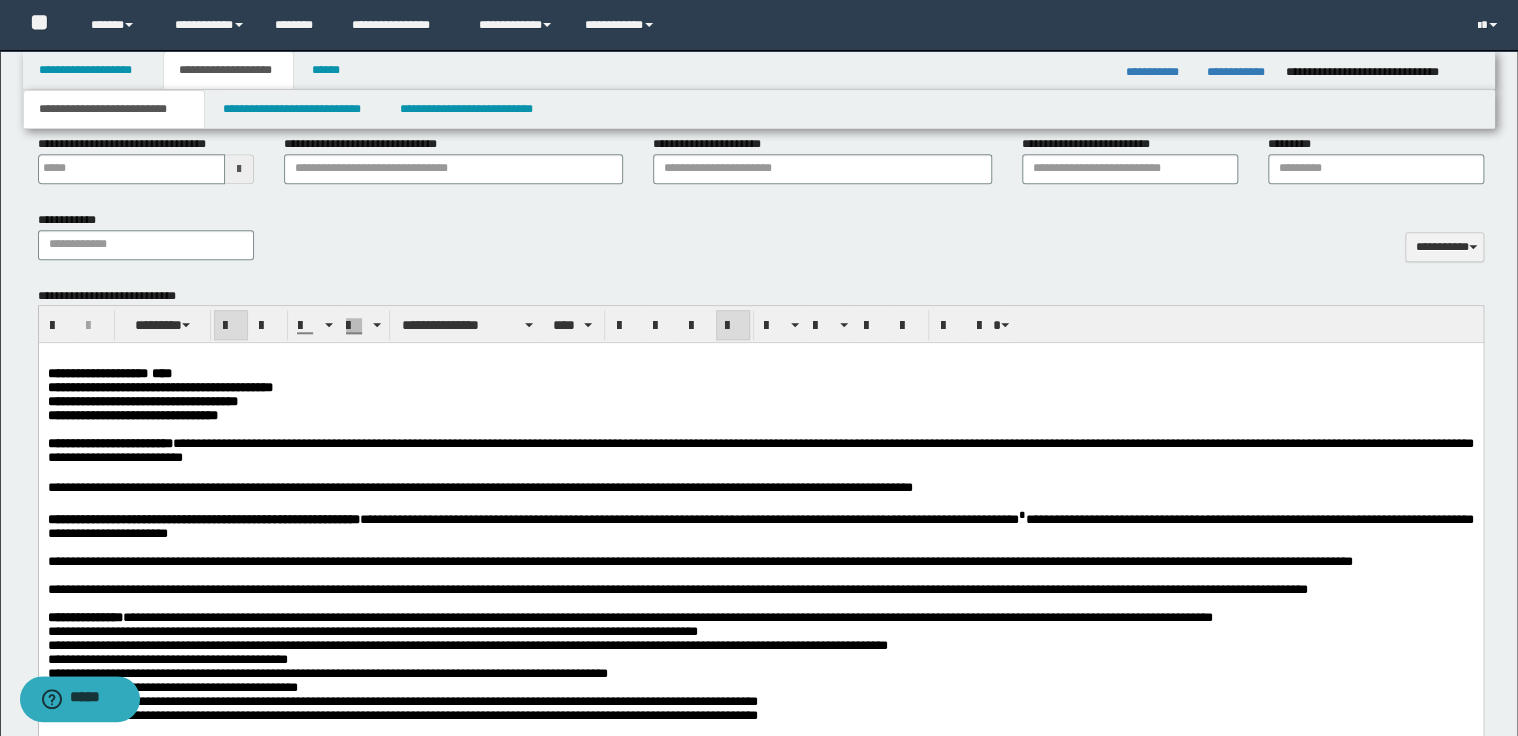 click on "**********" at bounding box center (760, 388) 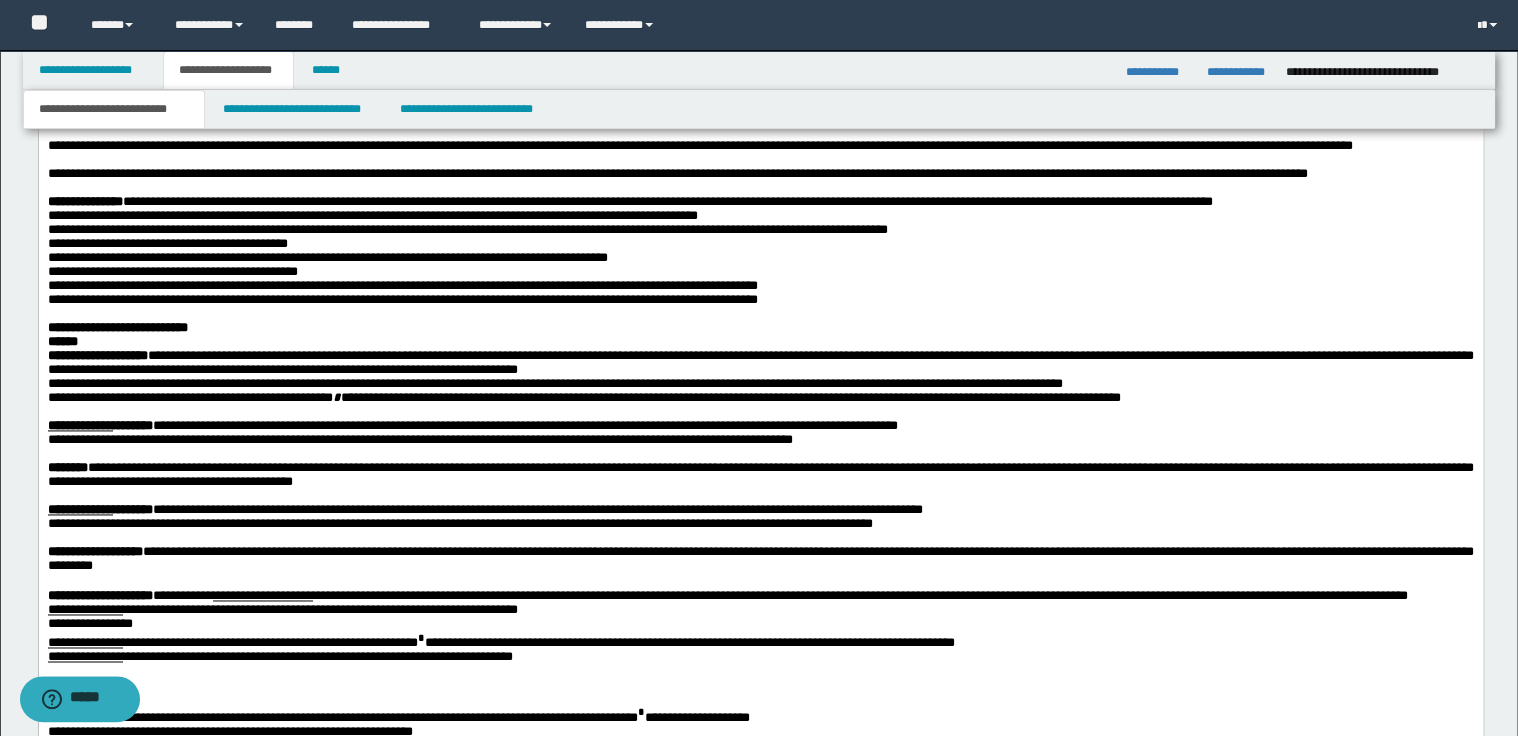 scroll, scrollTop: 1280, scrollLeft: 0, axis: vertical 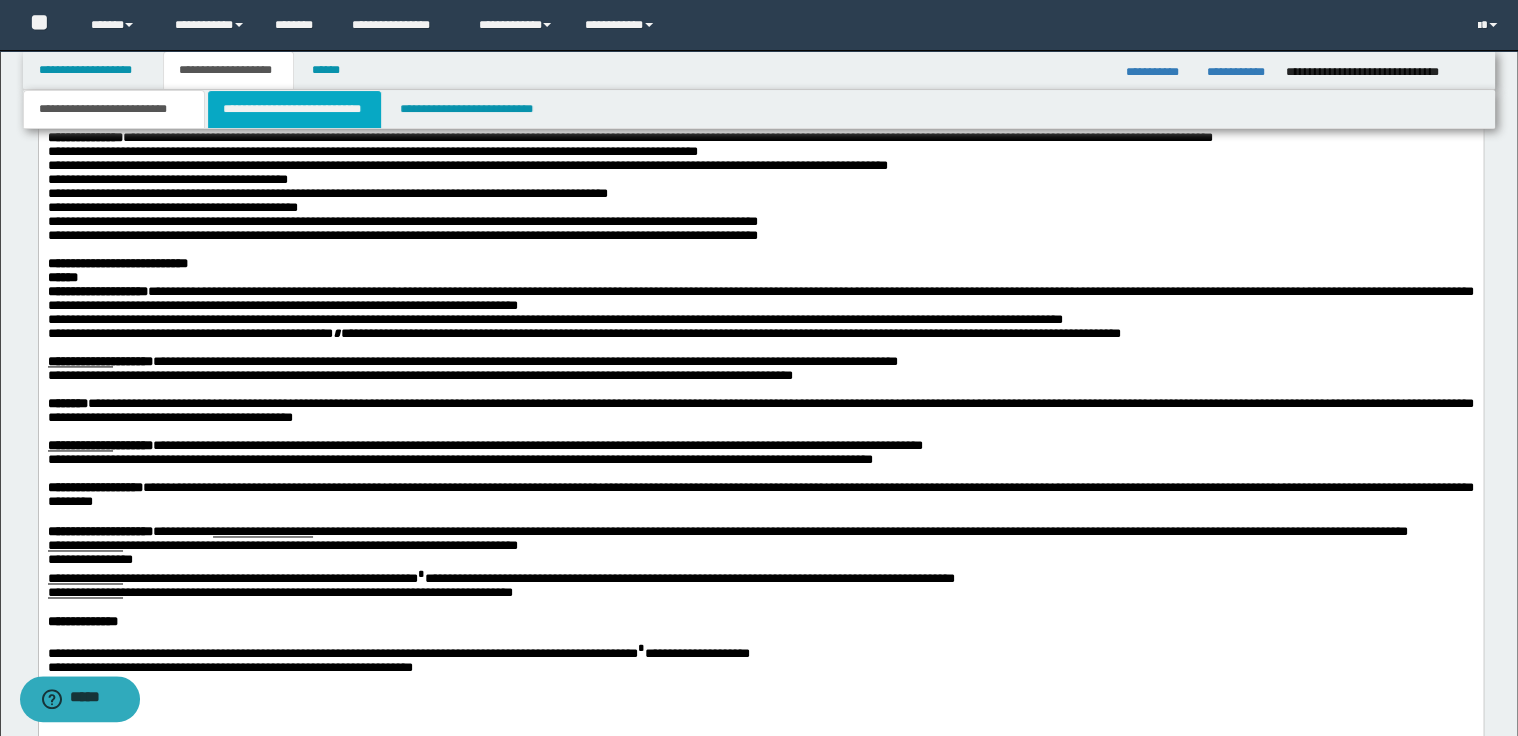 click on "**********" at bounding box center (294, 109) 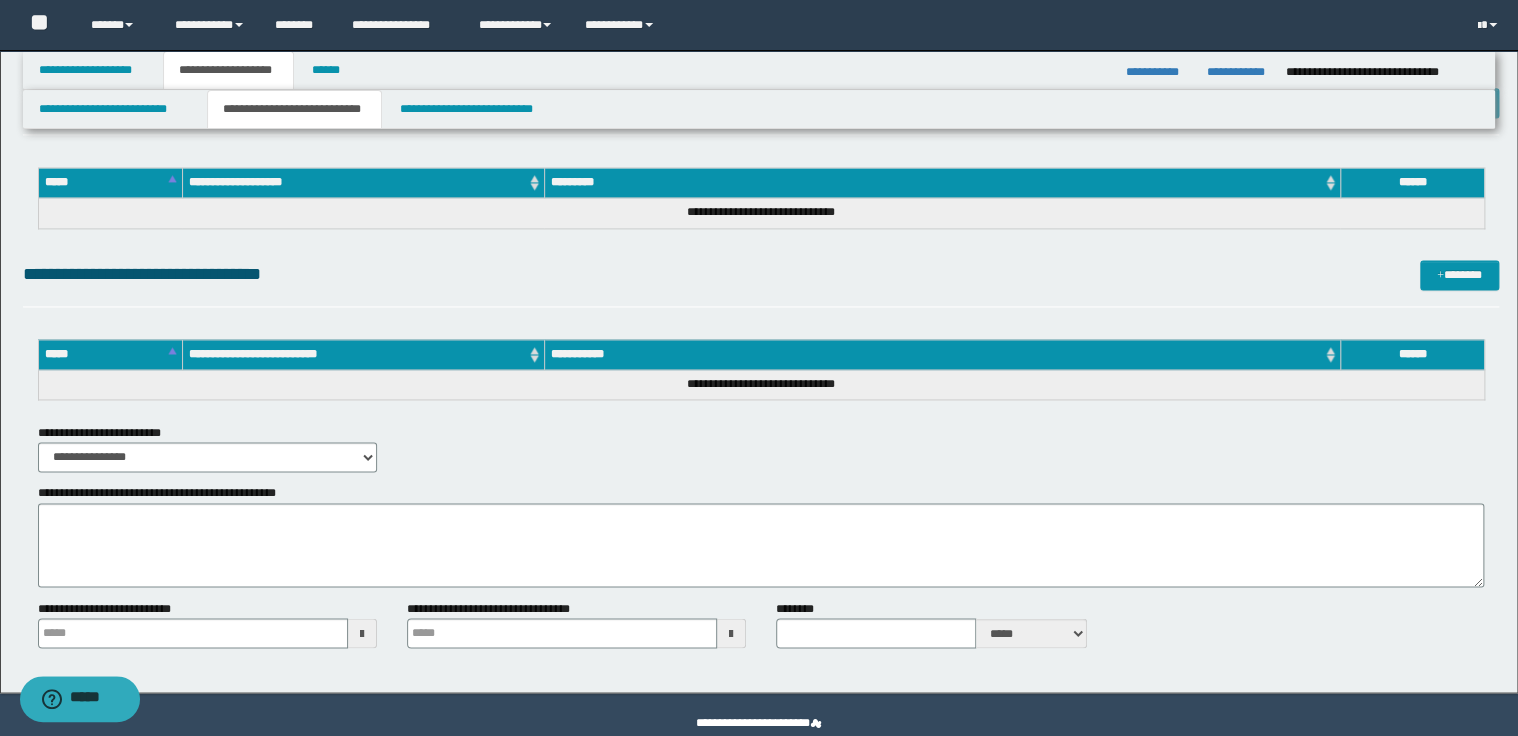 scroll, scrollTop: 1350, scrollLeft: 0, axis: vertical 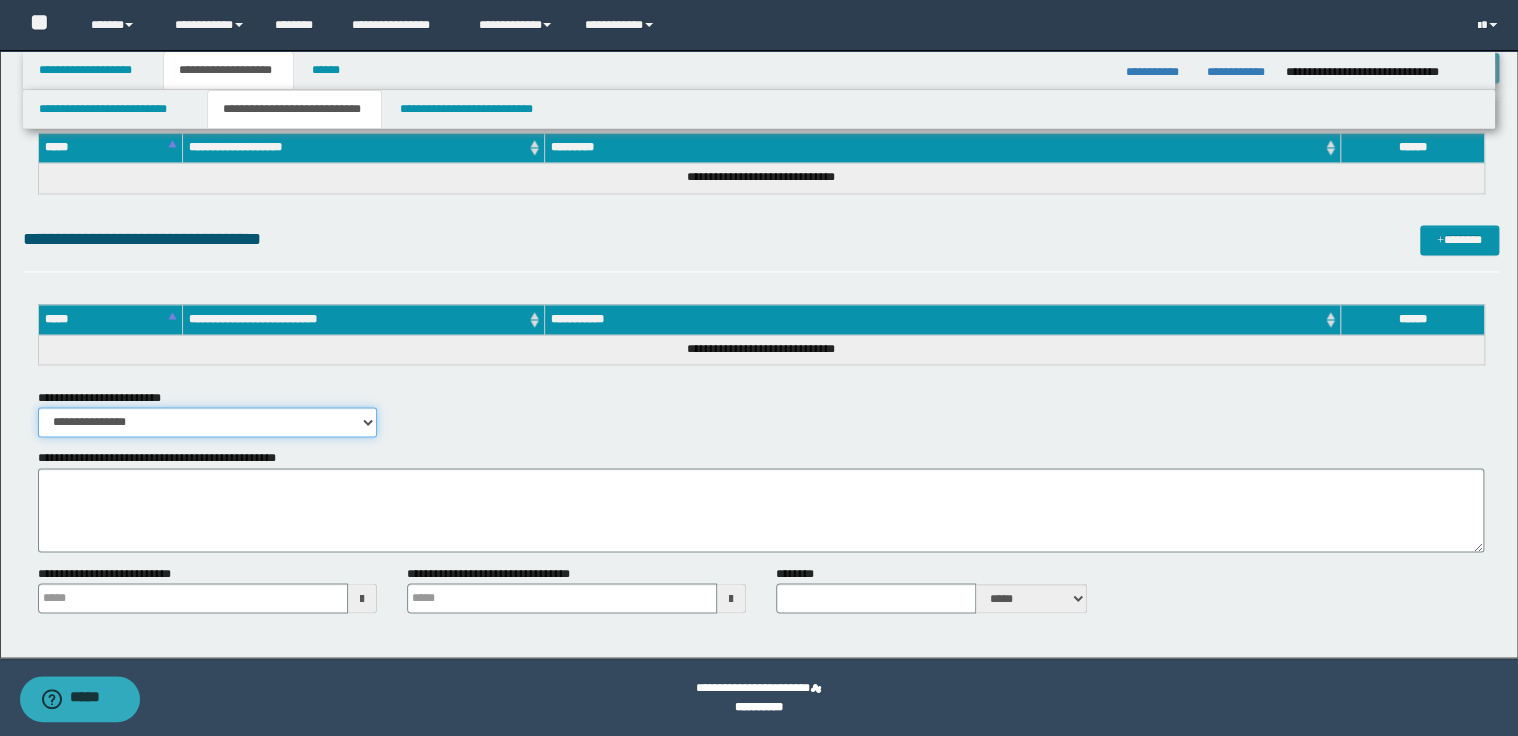 click on "**********" at bounding box center (207, 422) 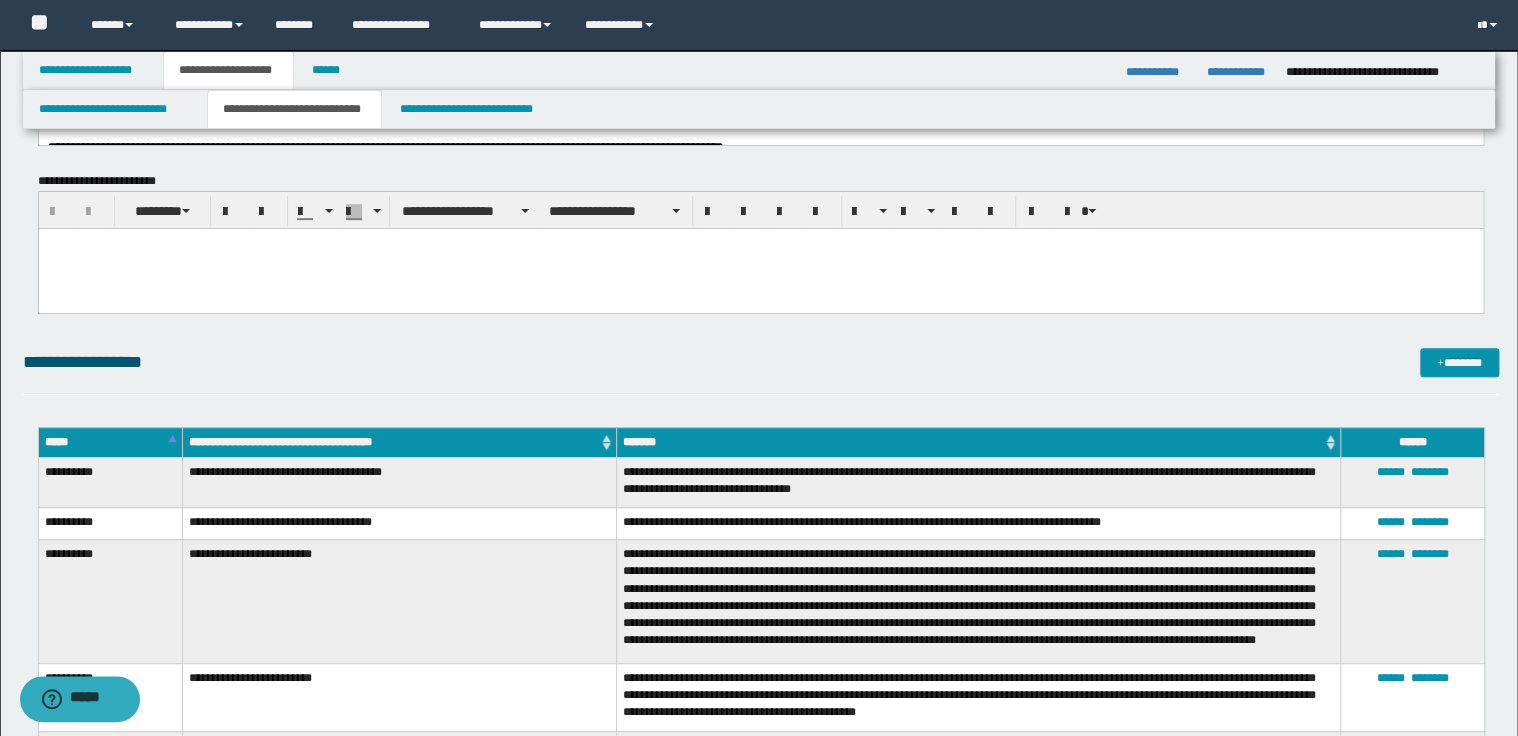 scroll, scrollTop: 0, scrollLeft: 0, axis: both 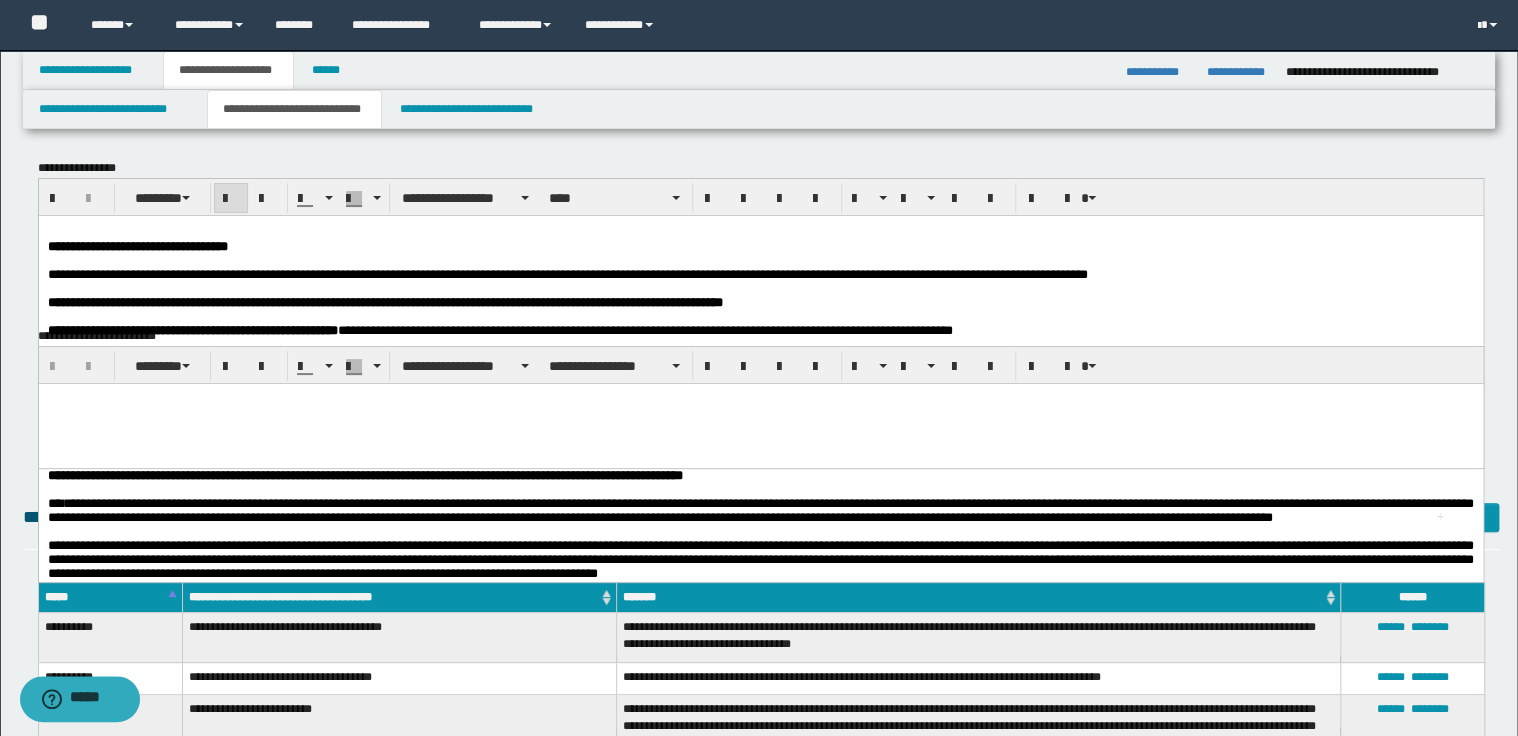 click at bounding box center (760, 260) 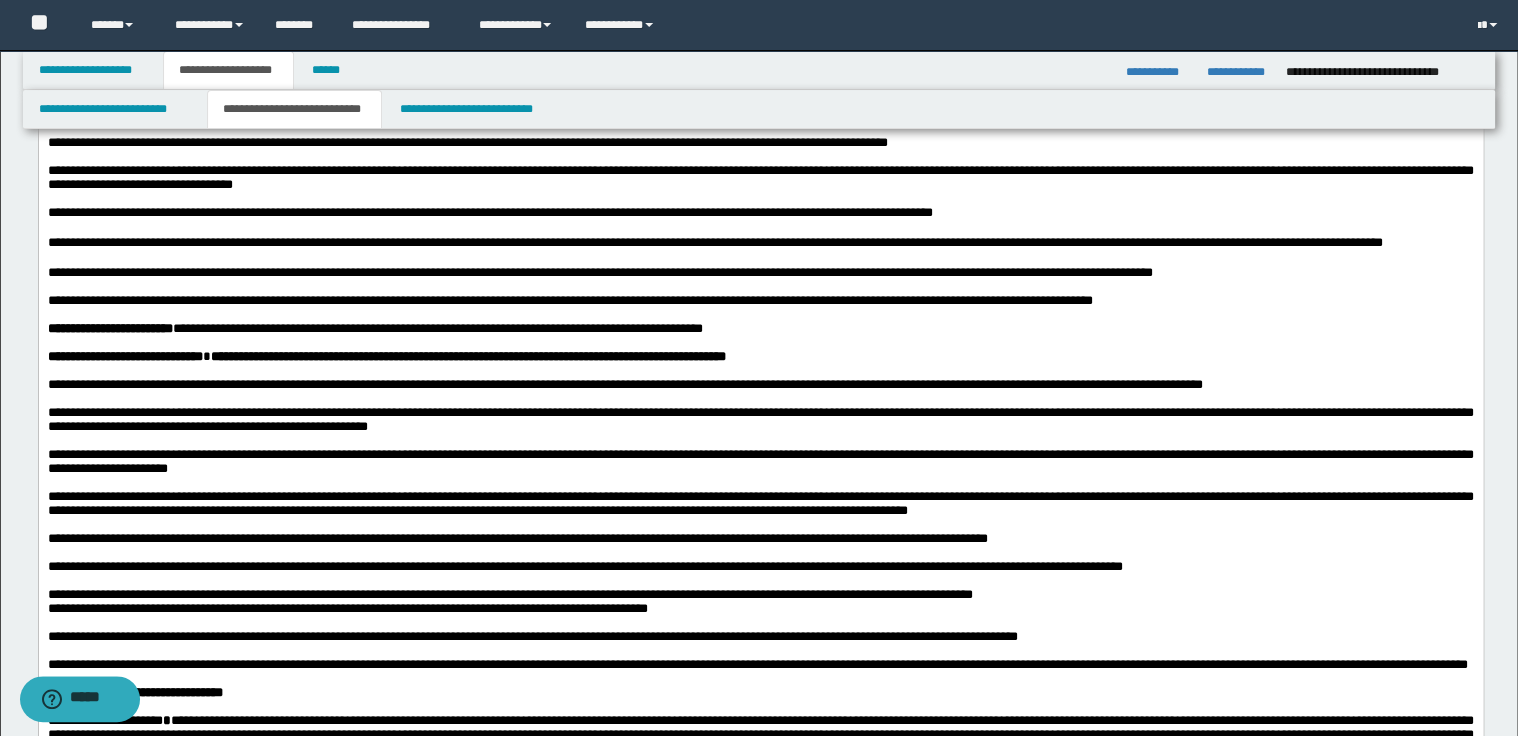 scroll, scrollTop: 560, scrollLeft: 0, axis: vertical 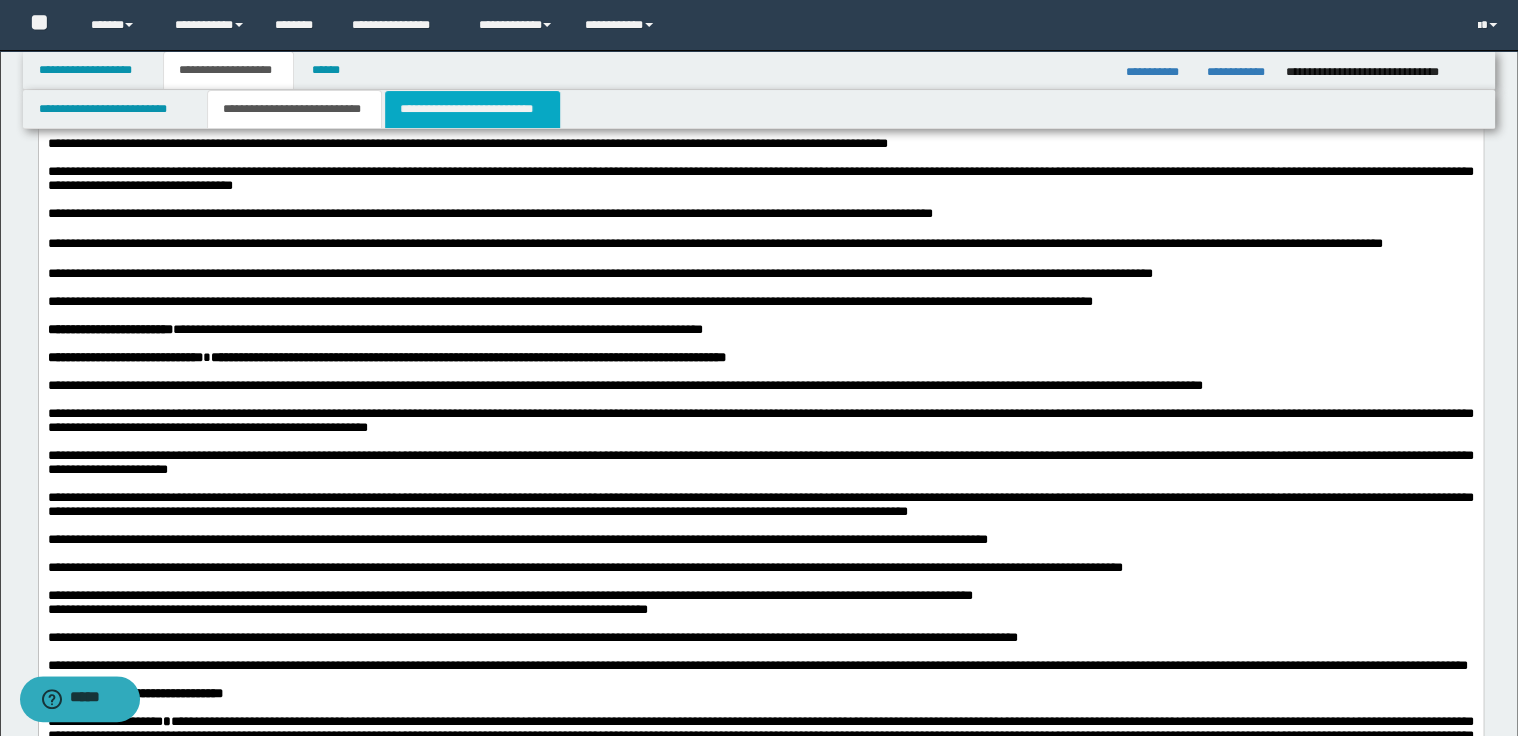 click on "**********" at bounding box center [472, 109] 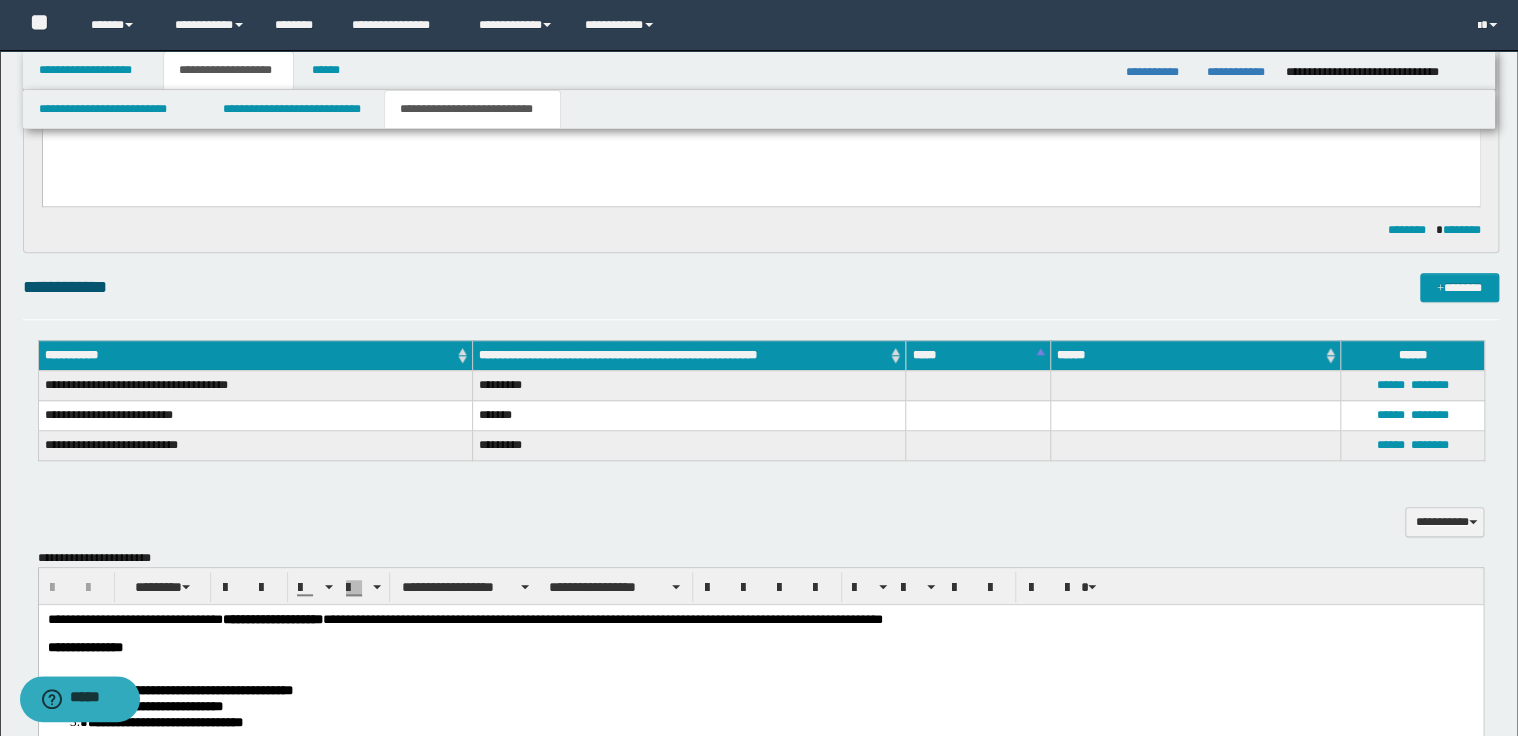 scroll, scrollTop: 960, scrollLeft: 0, axis: vertical 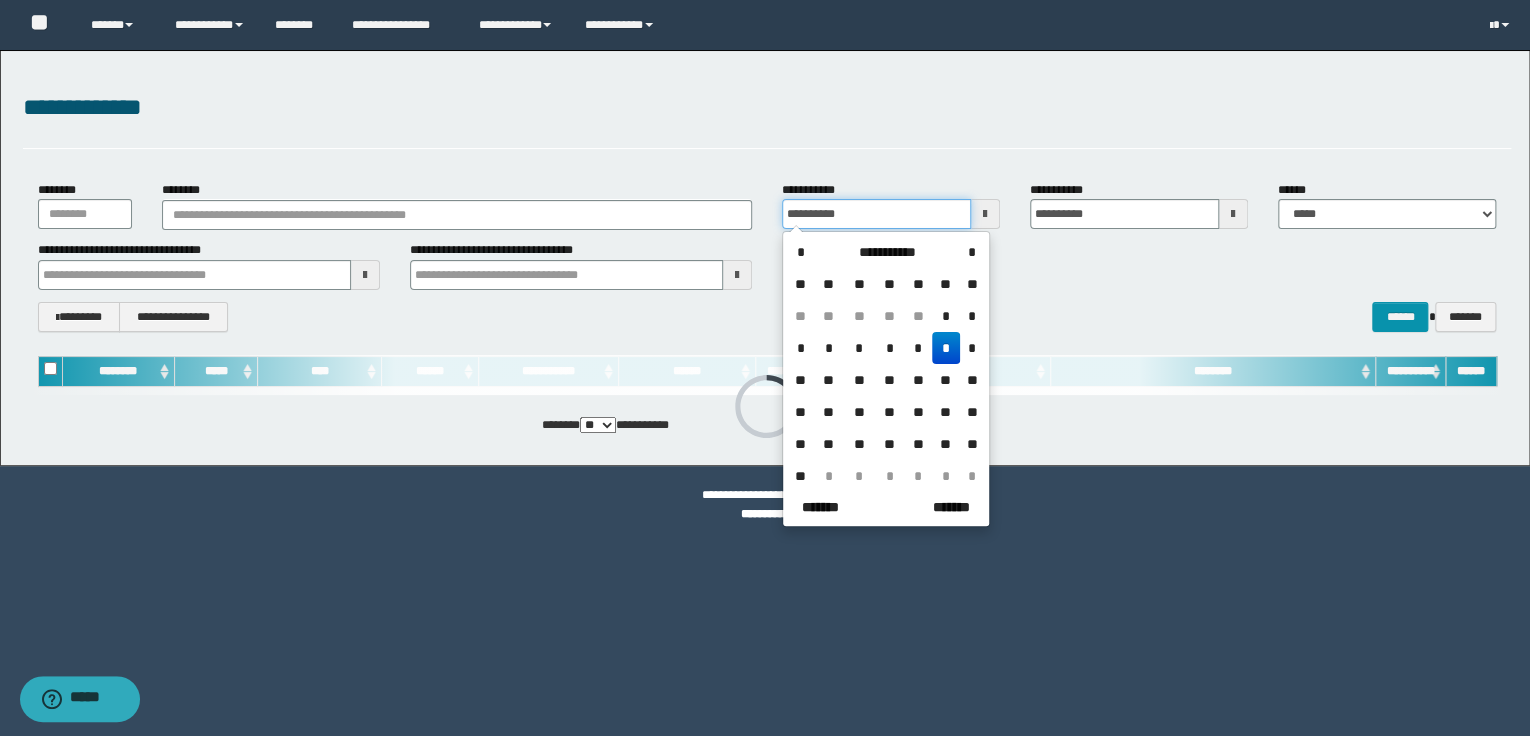 click on "**********" at bounding box center [876, 214] 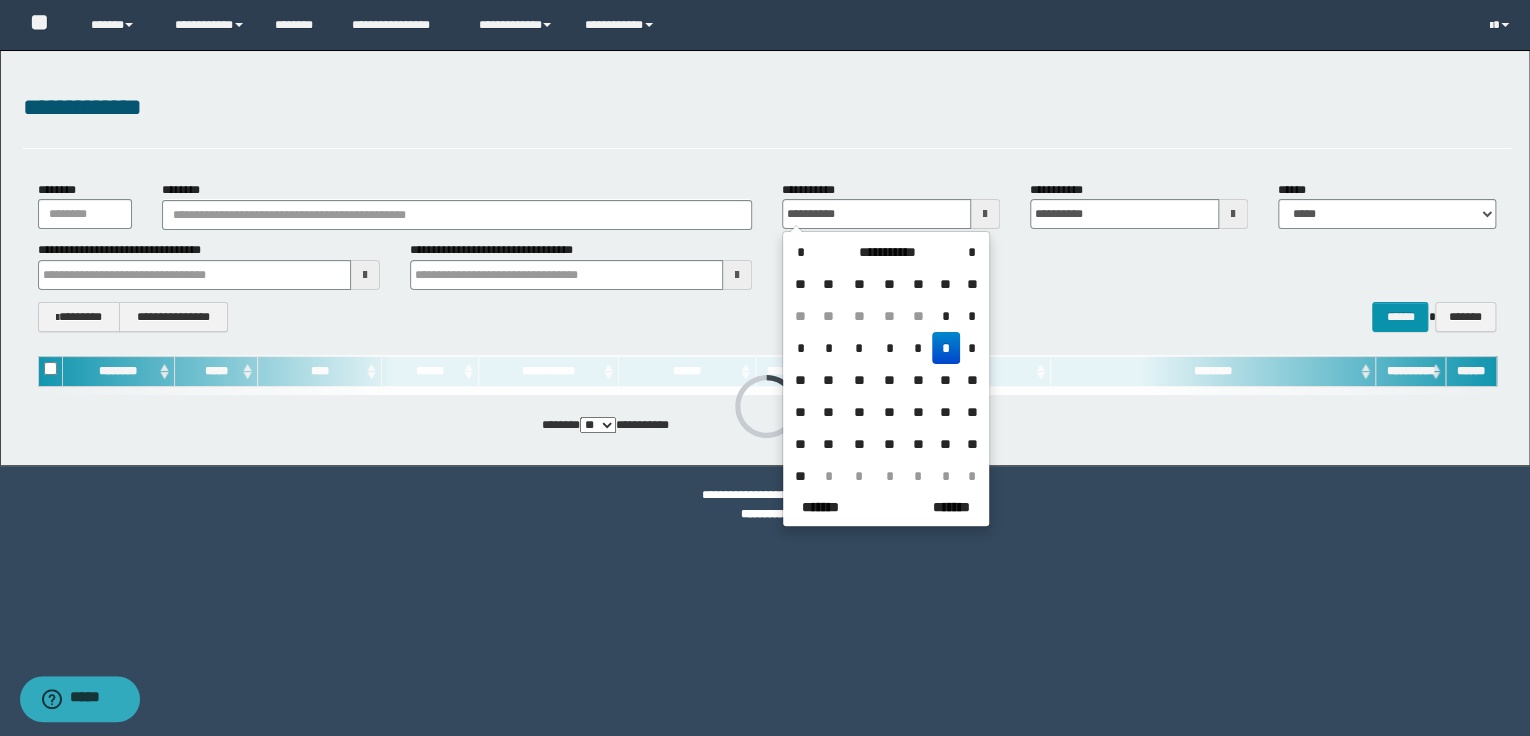 click on "*" at bounding box center (946, 348) 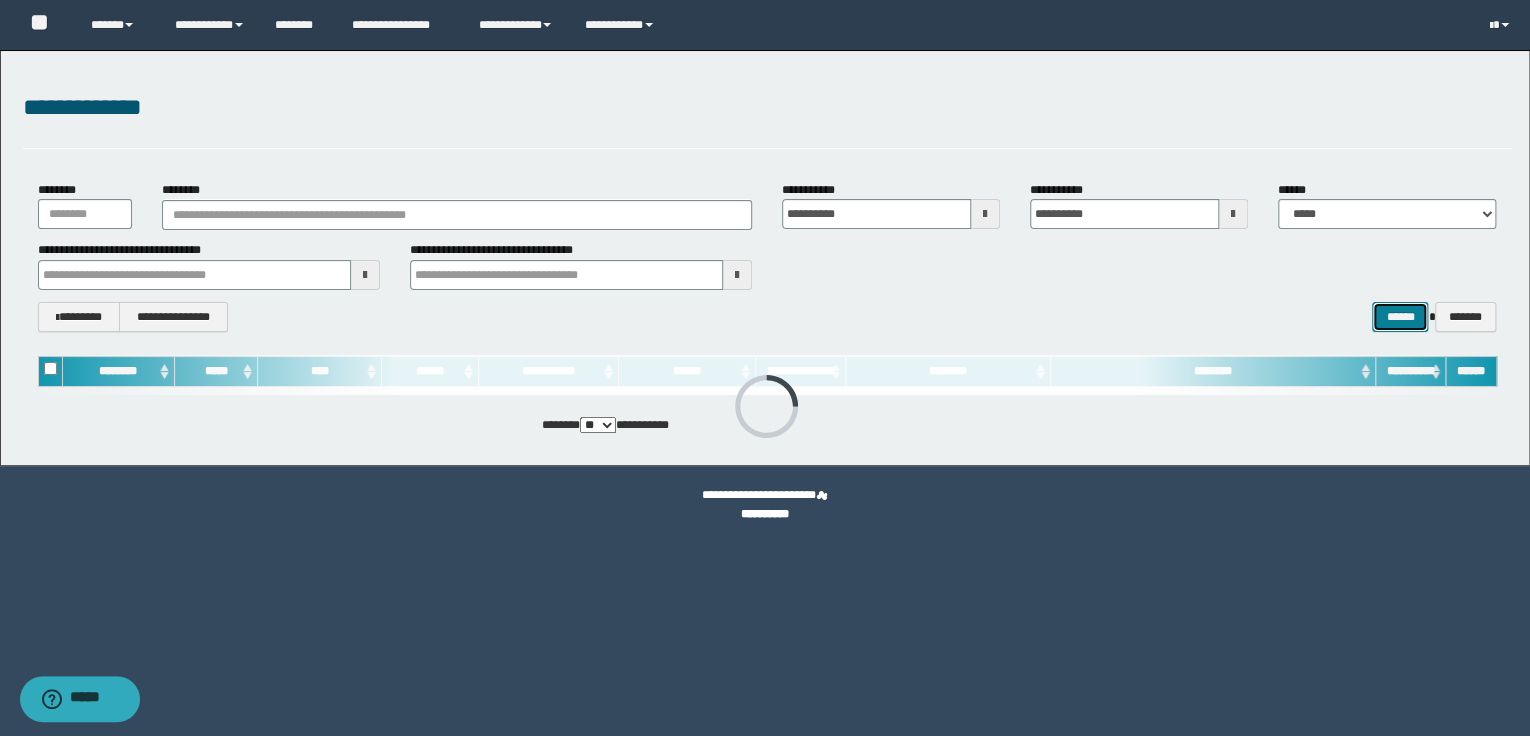 click on "******" at bounding box center (1400, 317) 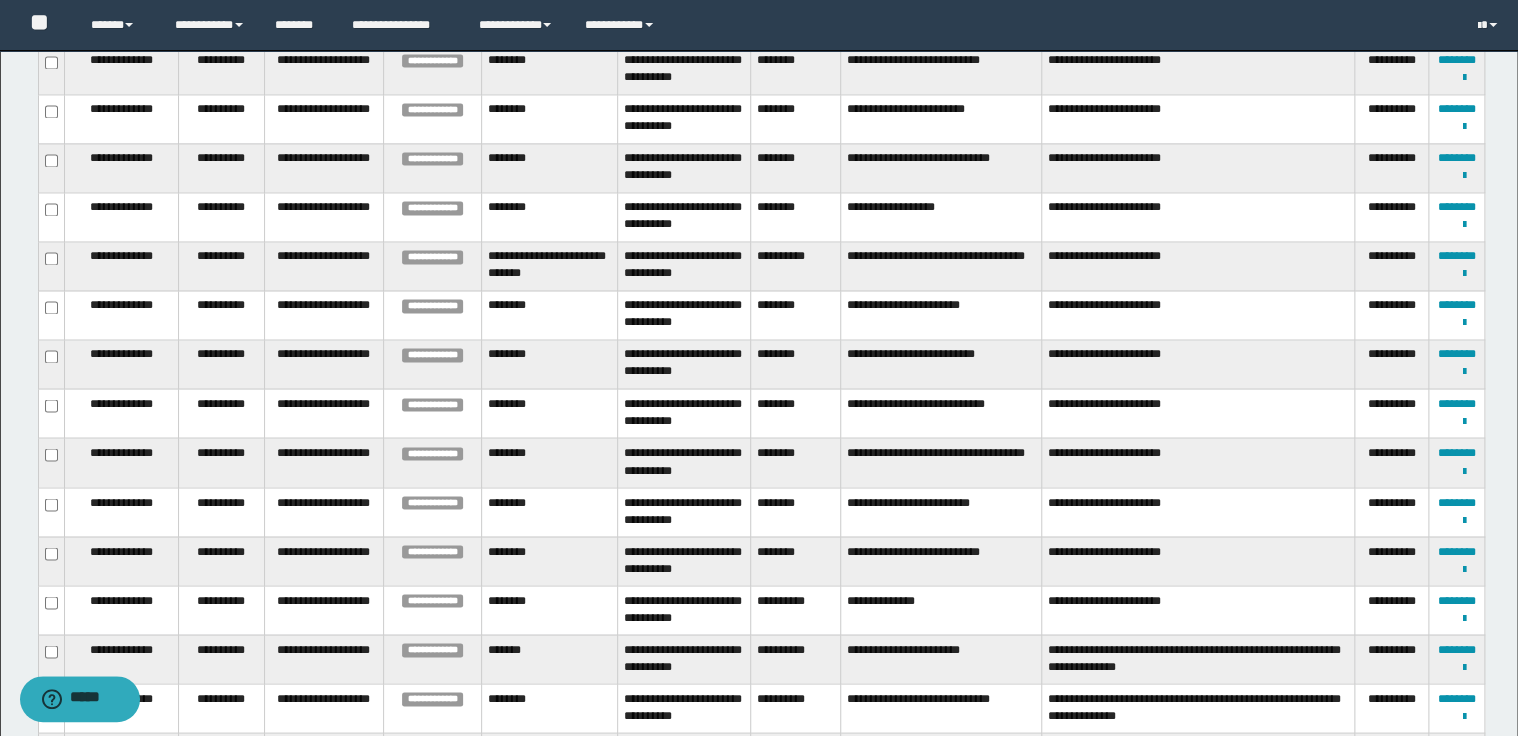 scroll, scrollTop: 1600, scrollLeft: 0, axis: vertical 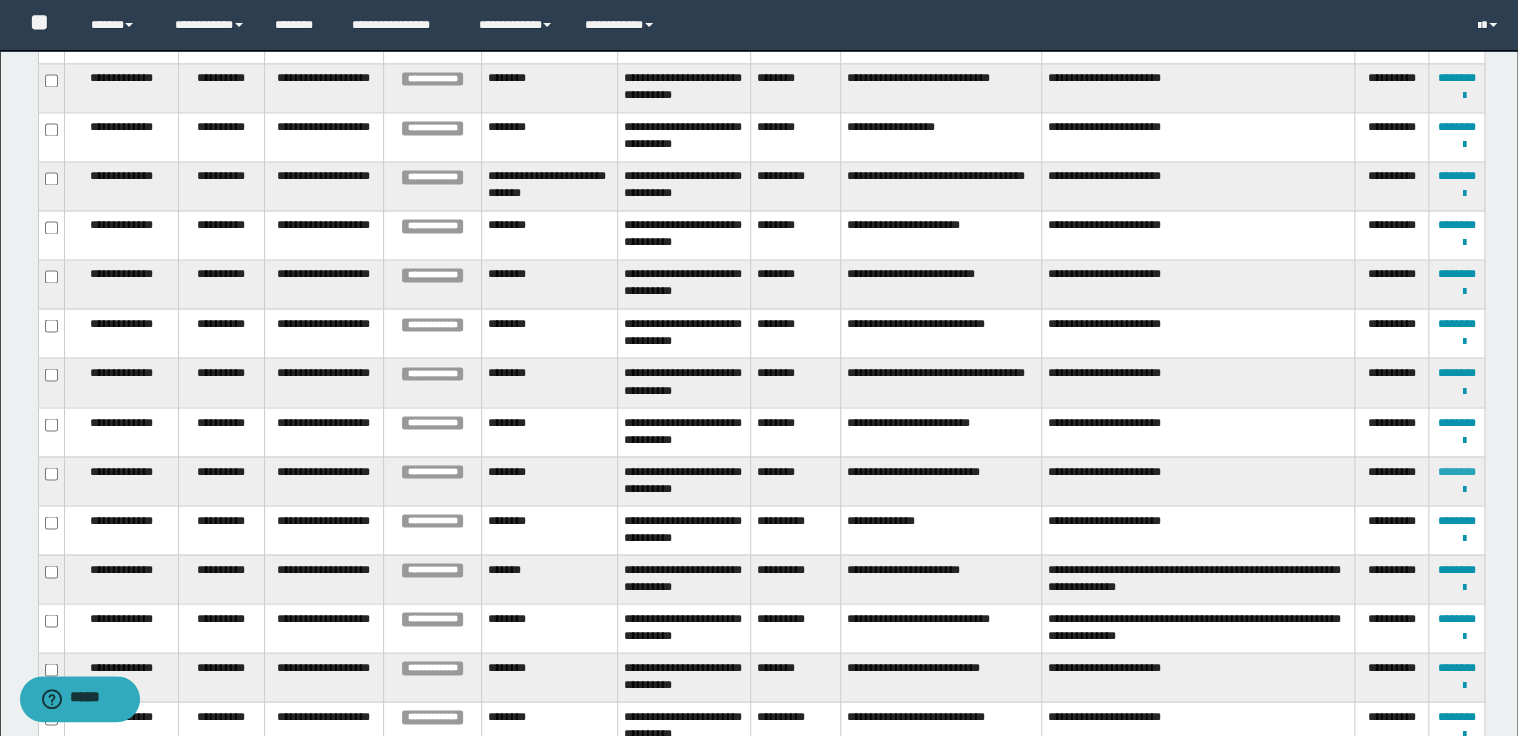 click on "********" at bounding box center (1457, 471) 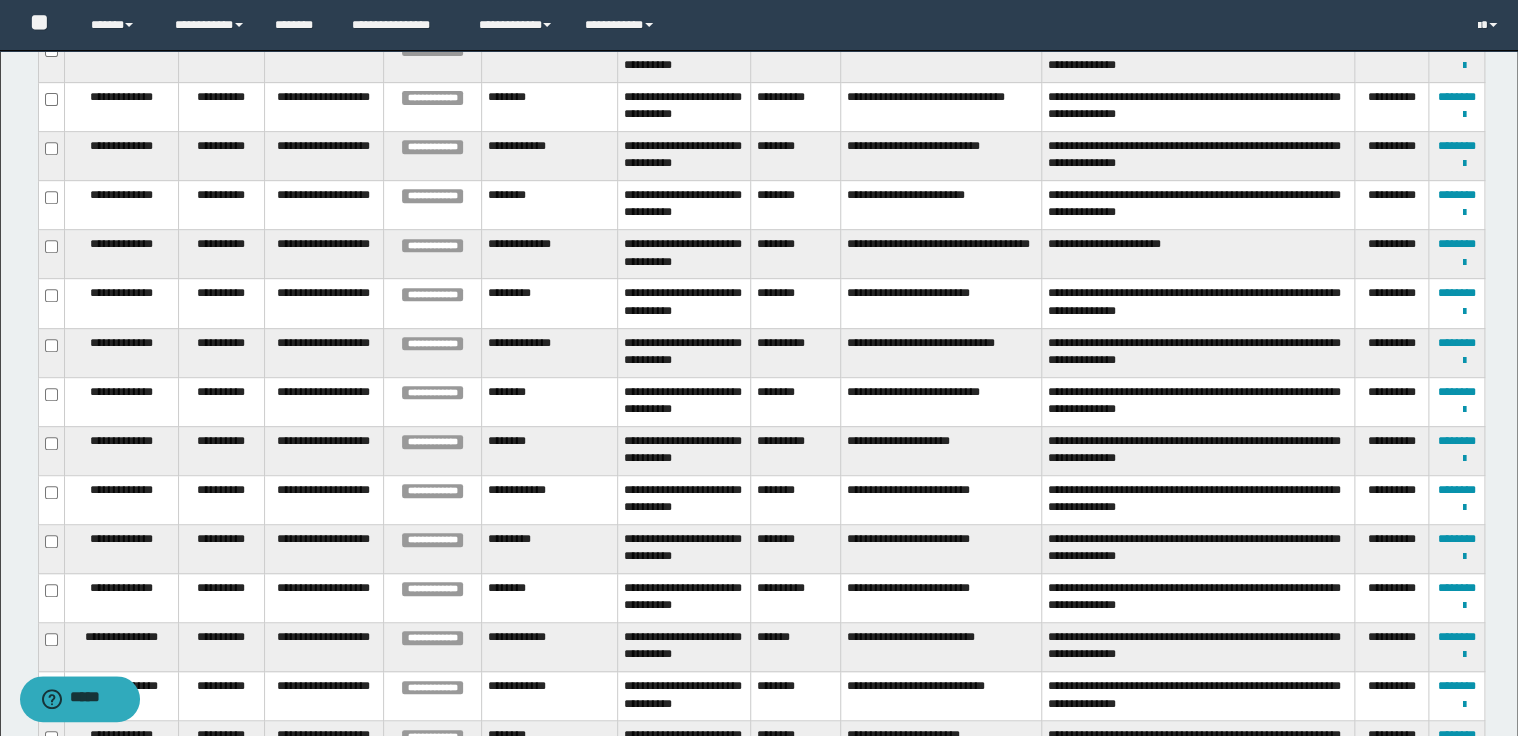 scroll, scrollTop: 433, scrollLeft: 0, axis: vertical 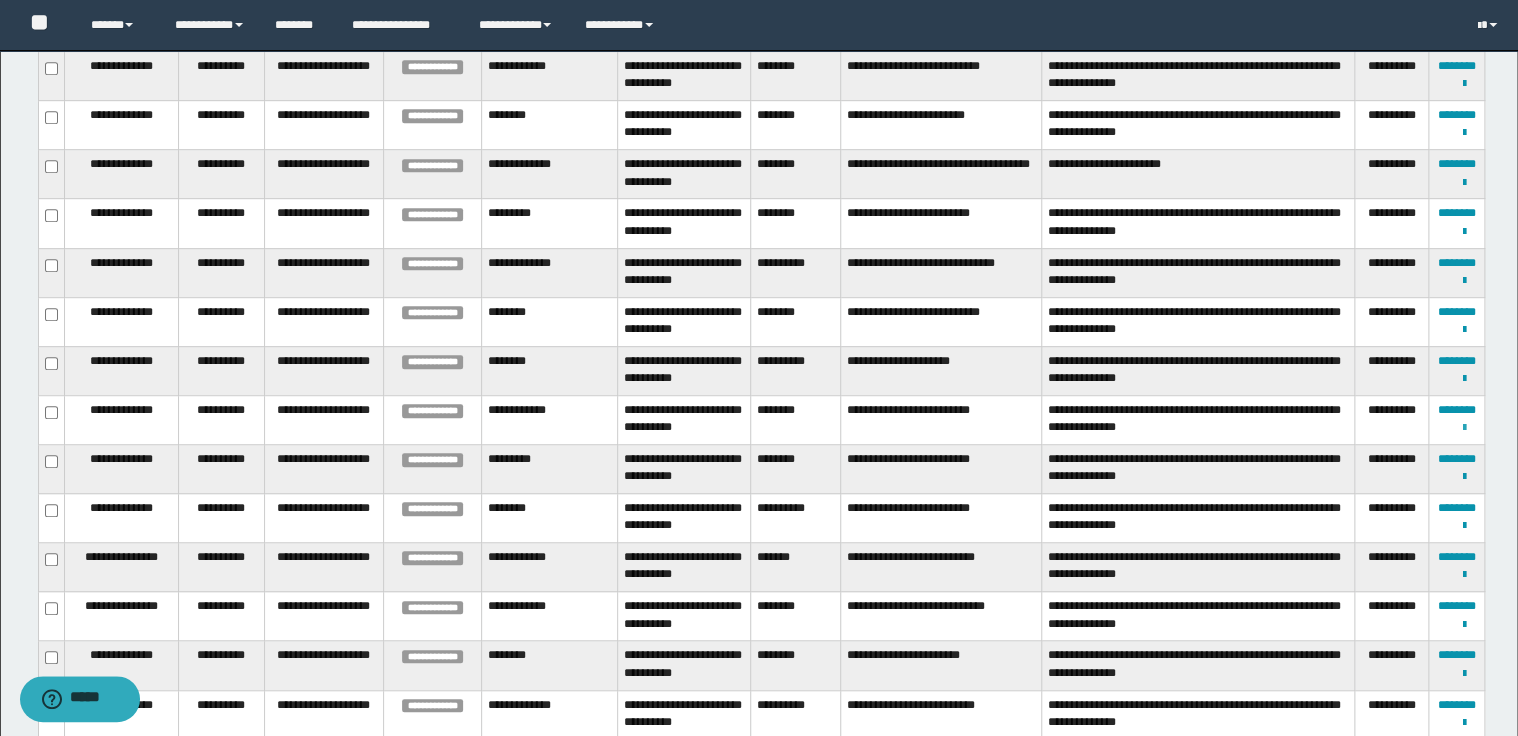 click at bounding box center [1464, 428] 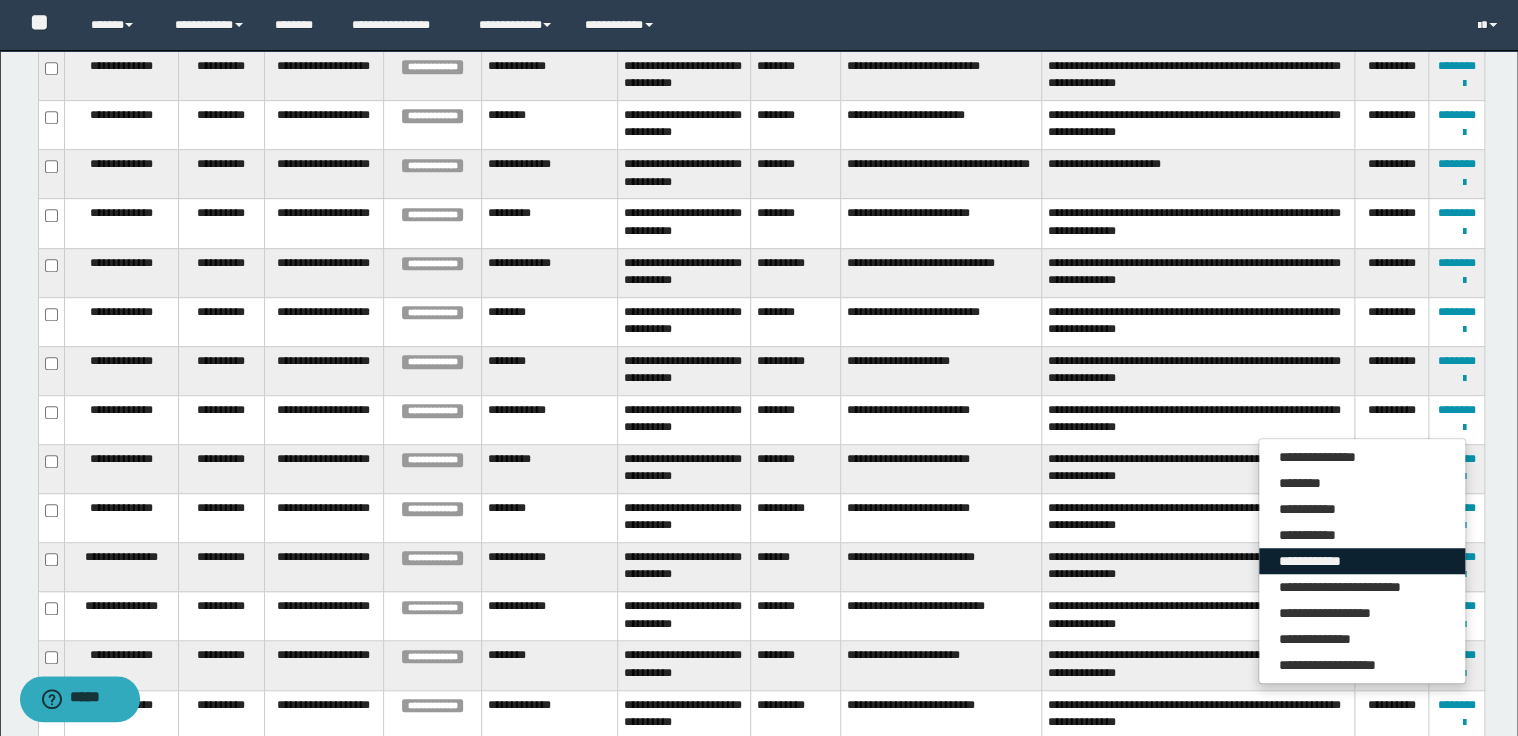 click on "**********" at bounding box center (1362, 561) 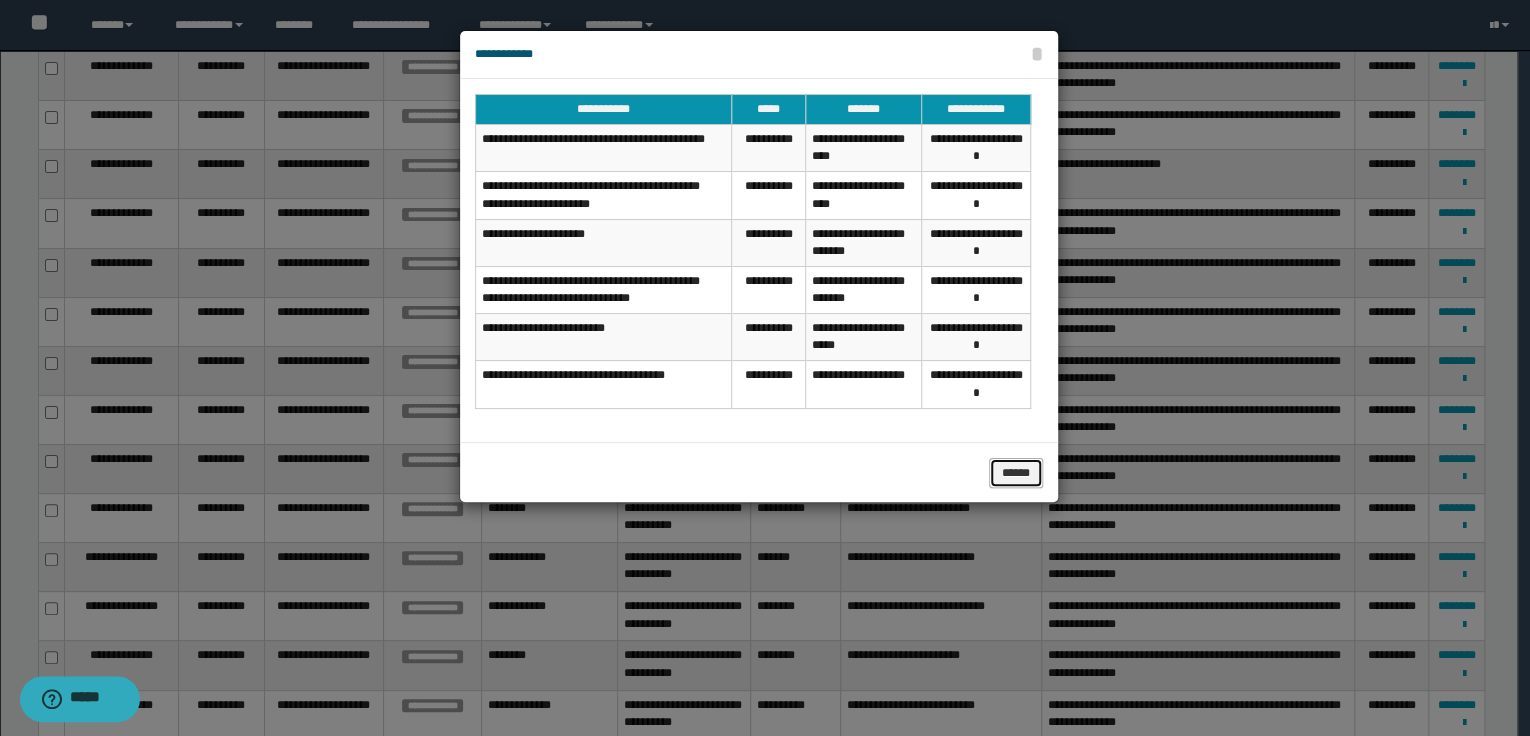 click on "******" at bounding box center (1016, 473) 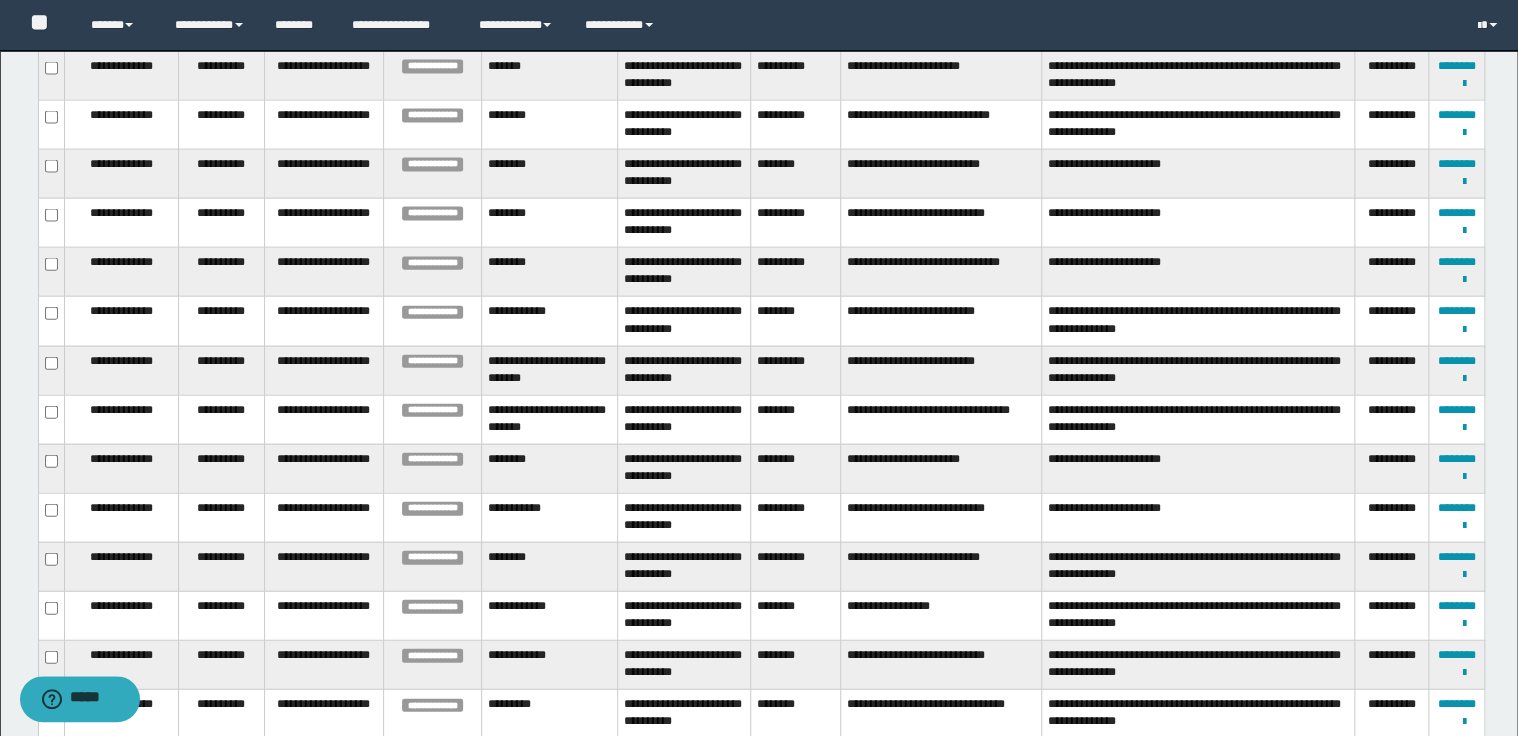 scroll, scrollTop: 2263, scrollLeft: 0, axis: vertical 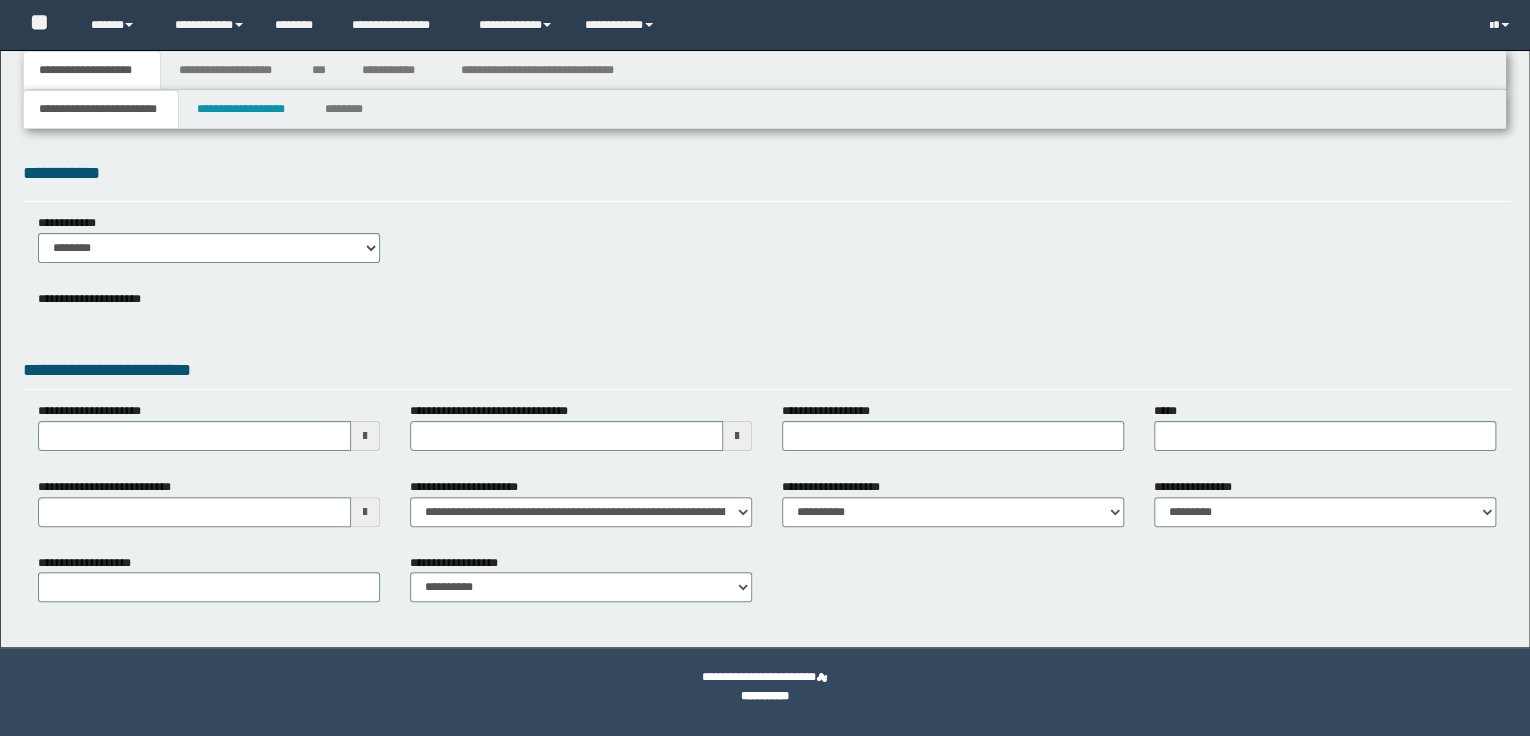 select on "*" 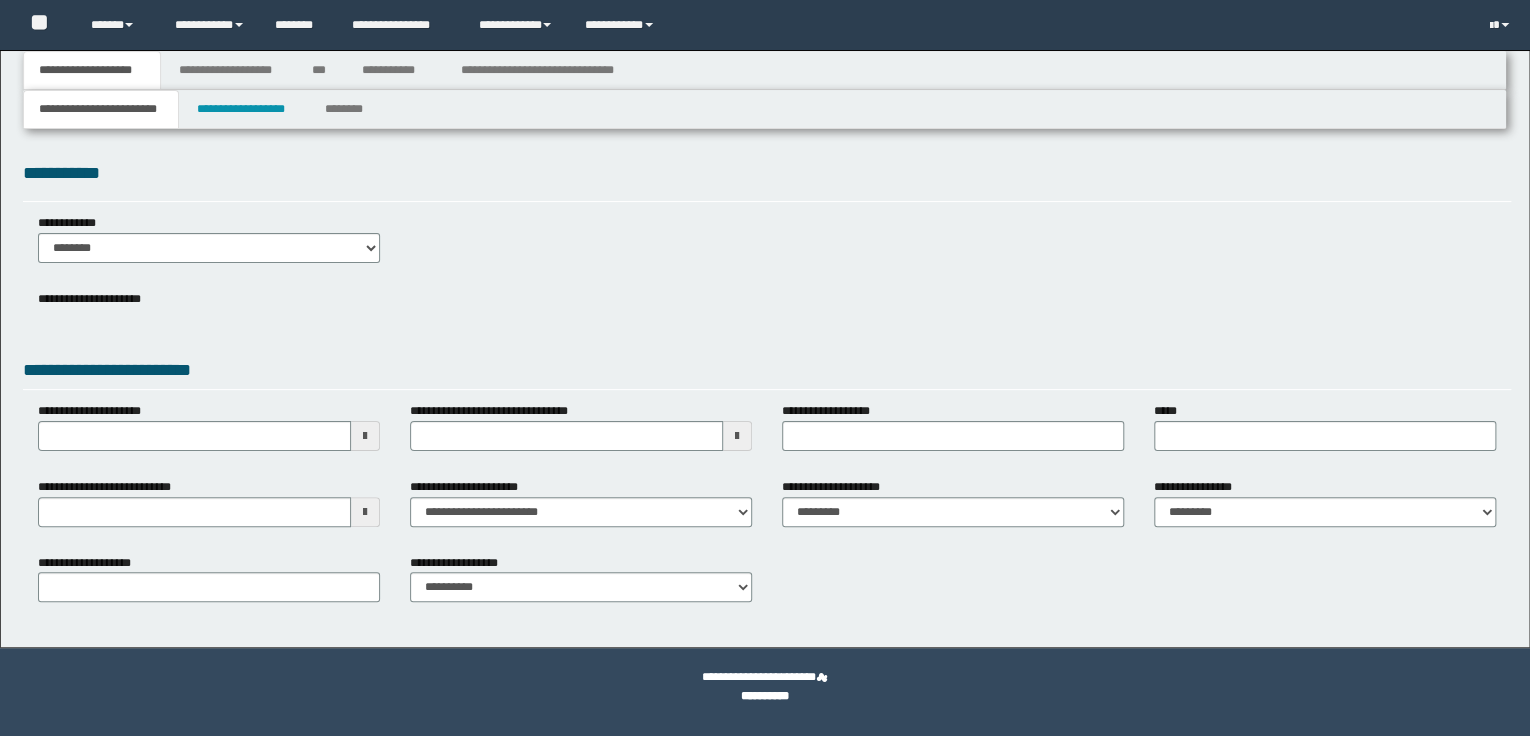 type on "**********" 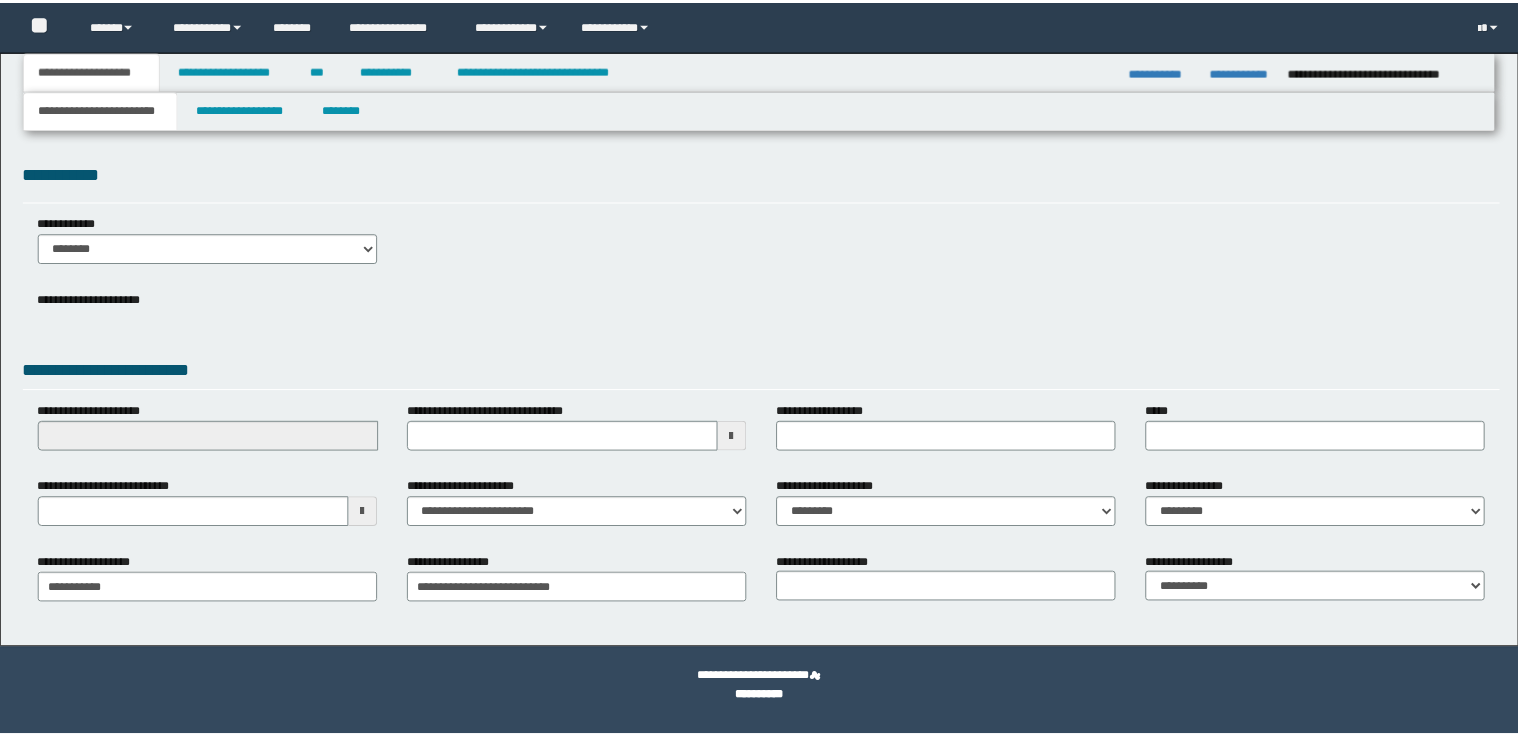 scroll, scrollTop: 0, scrollLeft: 0, axis: both 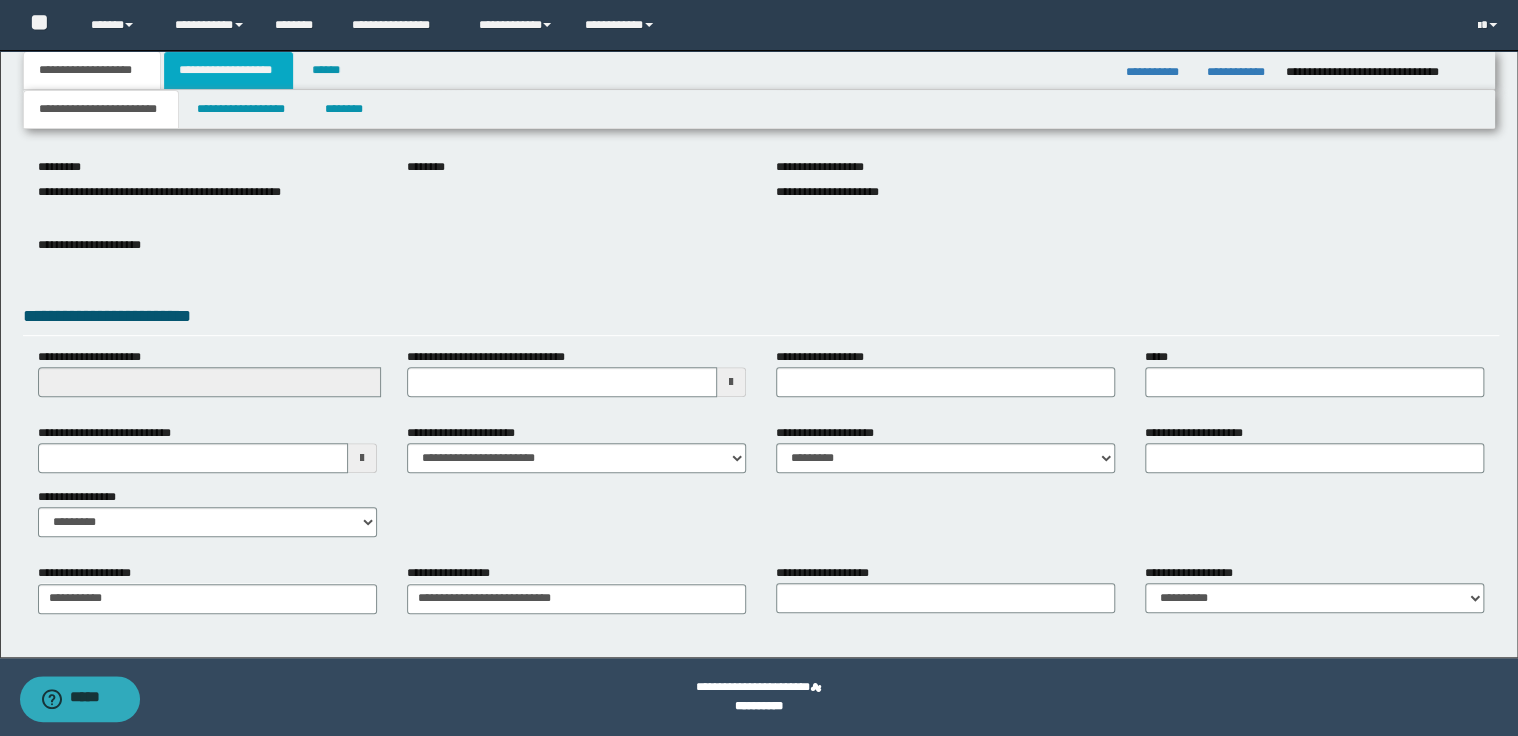click on "**********" at bounding box center [228, 70] 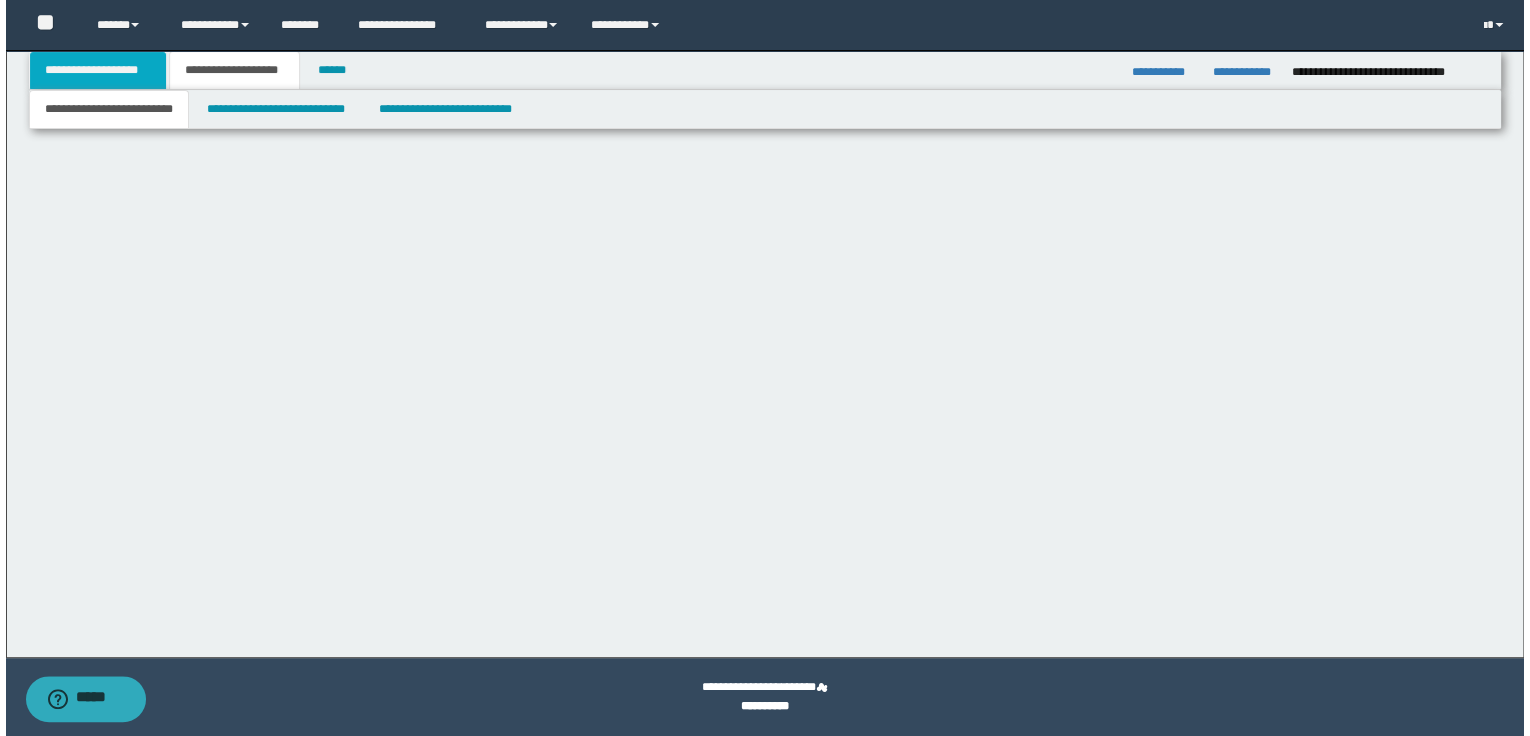 scroll, scrollTop: 0, scrollLeft: 0, axis: both 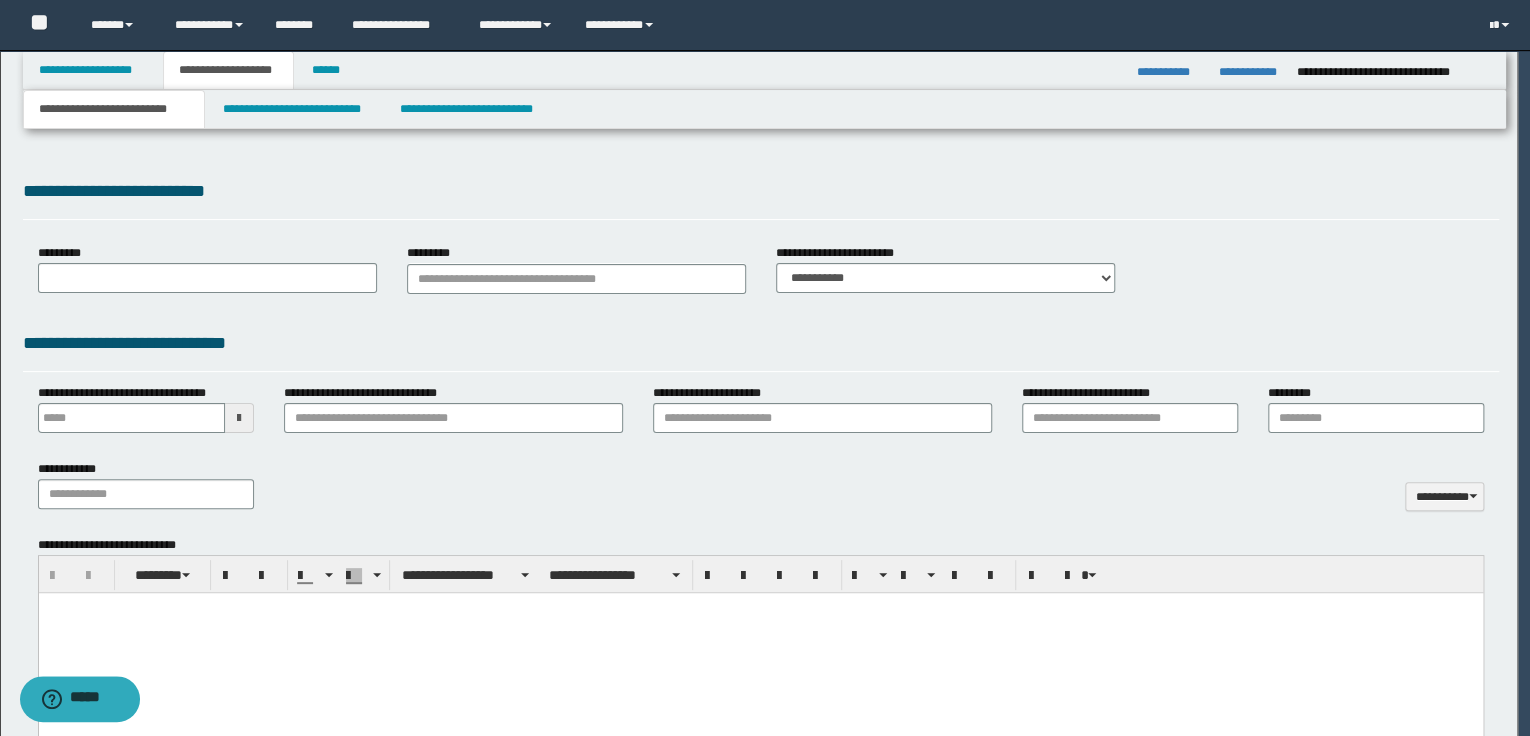 type 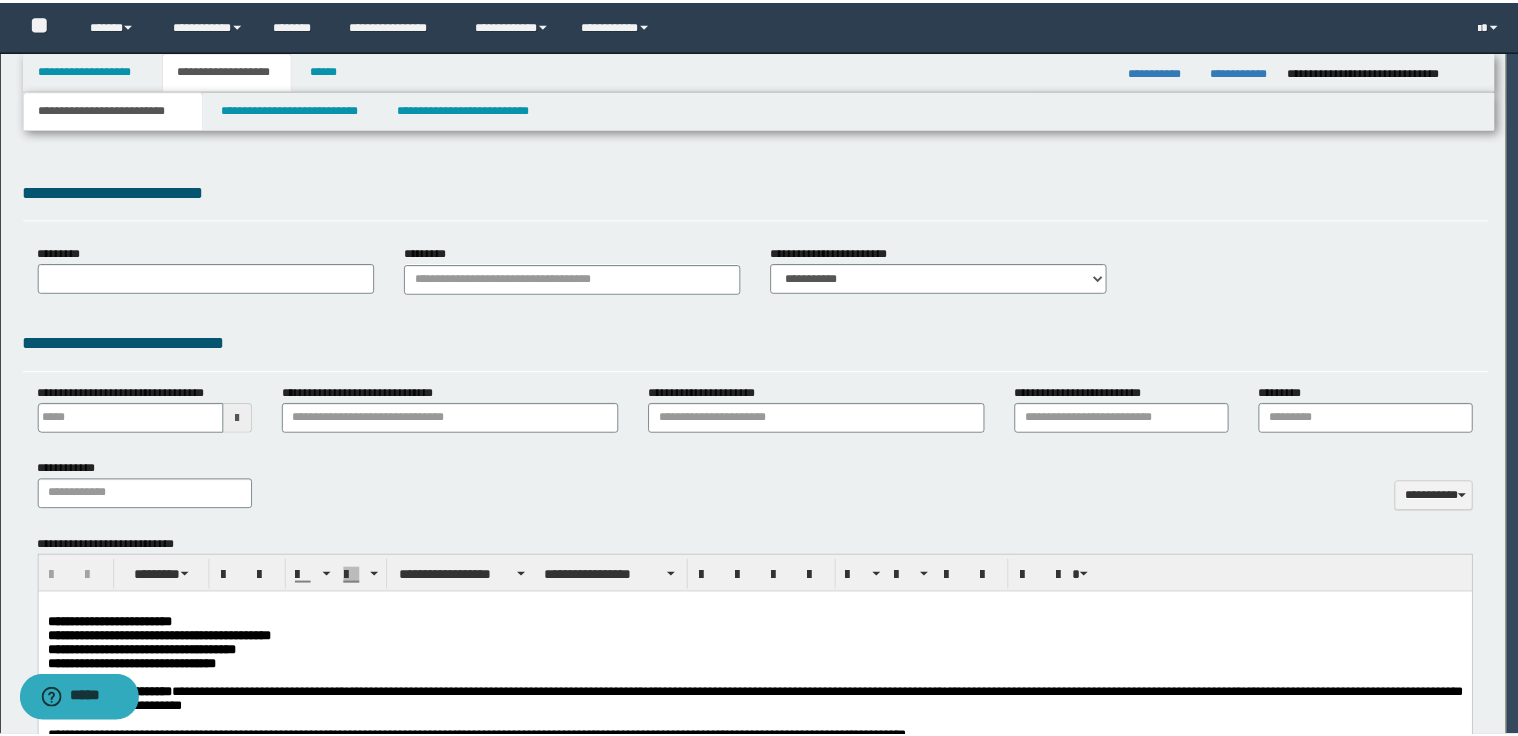 scroll, scrollTop: 0, scrollLeft: 0, axis: both 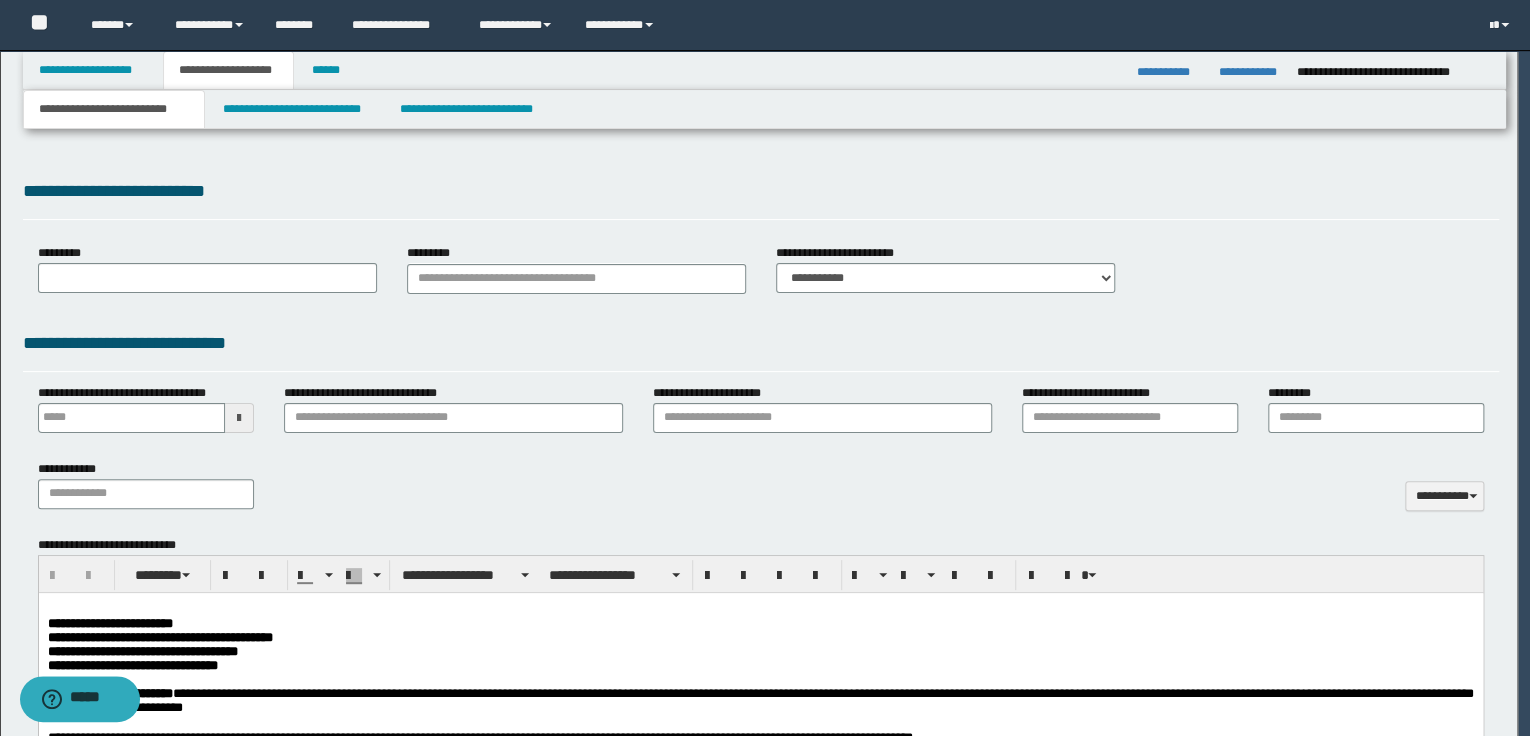 select on "*" 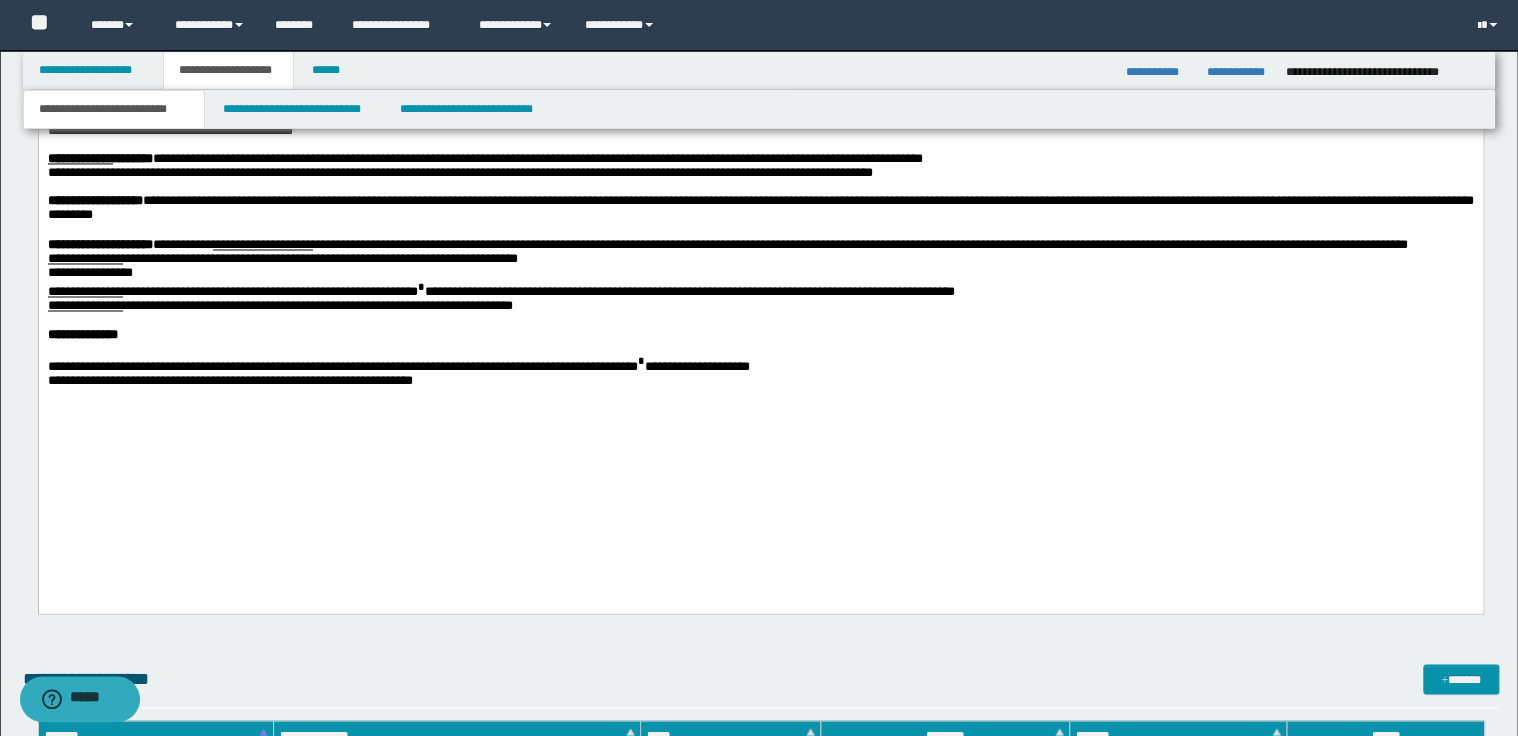 scroll, scrollTop: 1600, scrollLeft: 0, axis: vertical 